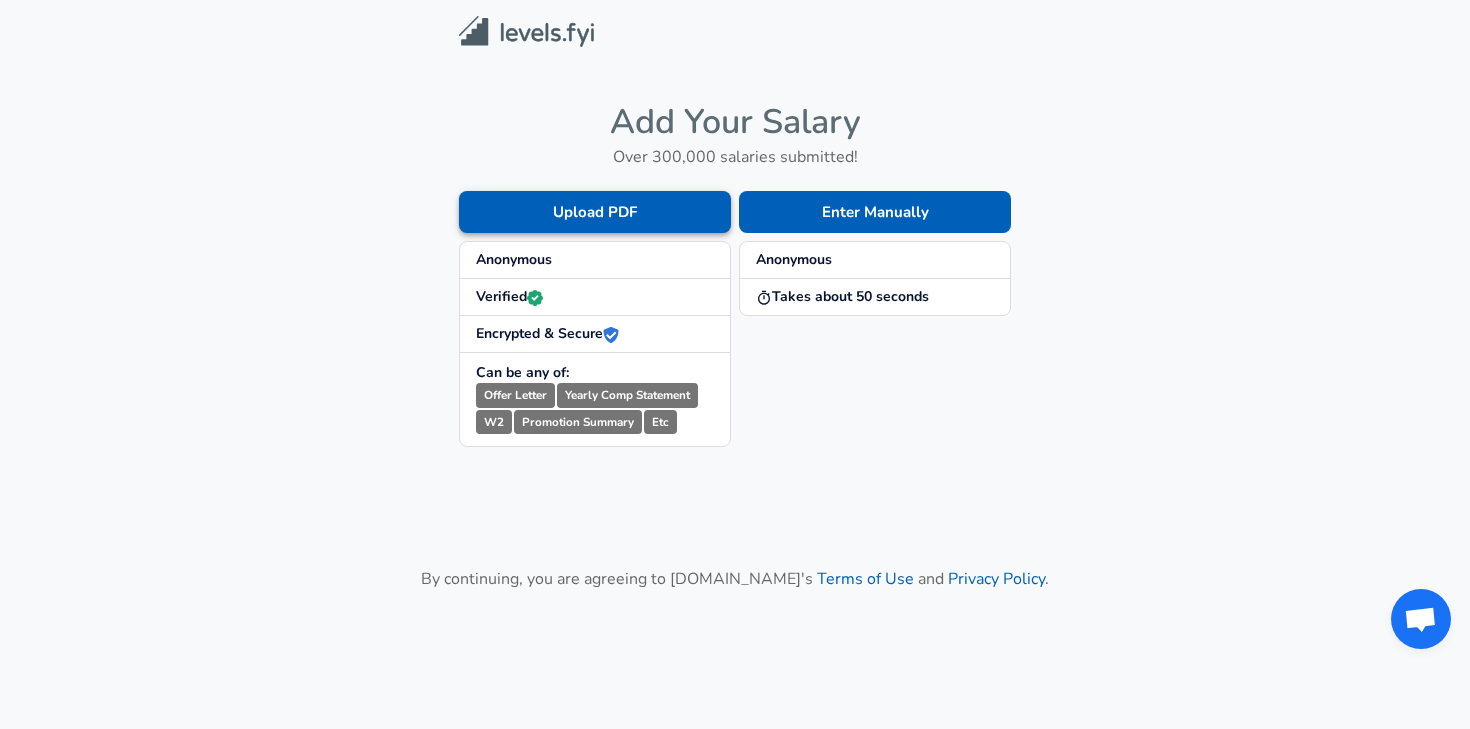 scroll, scrollTop: 0, scrollLeft: 0, axis: both 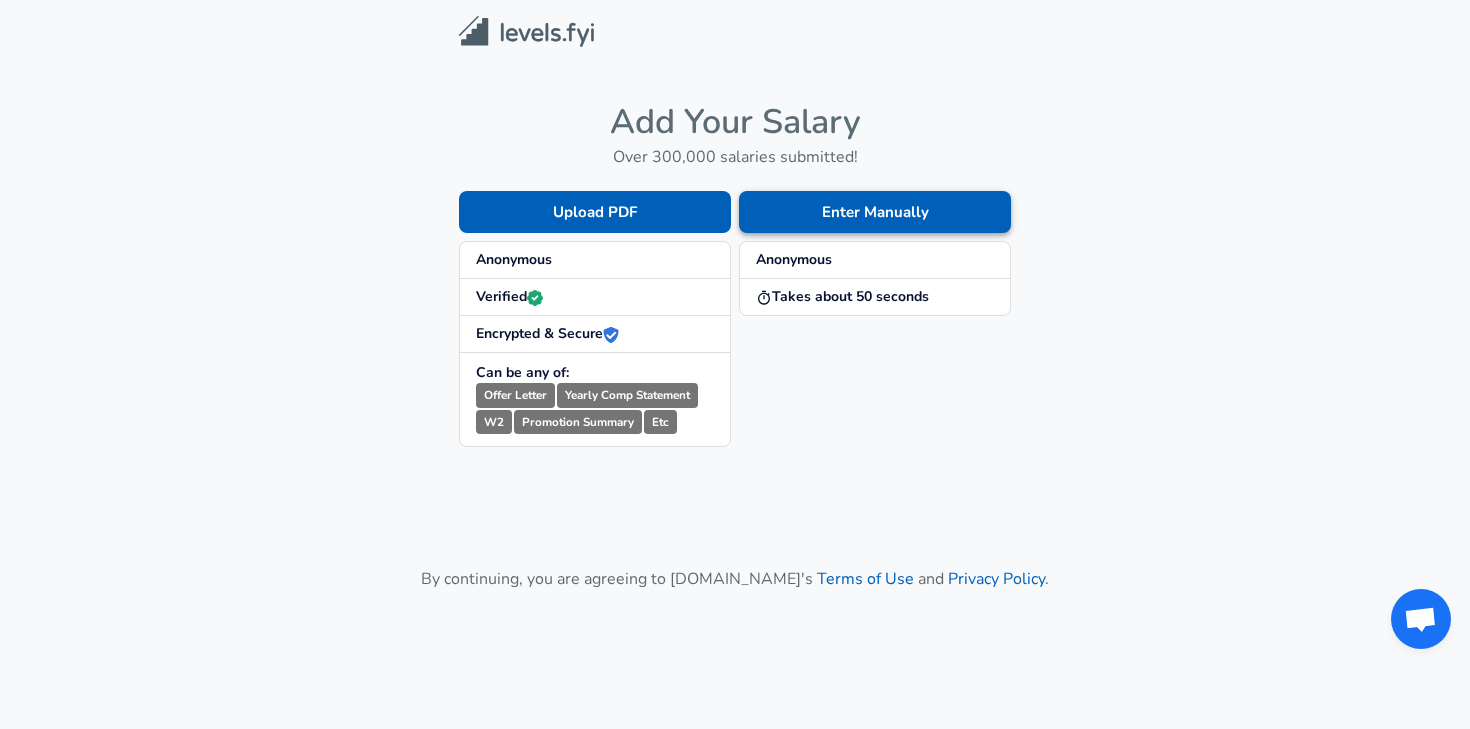click on "Enter Manually" at bounding box center (875, 212) 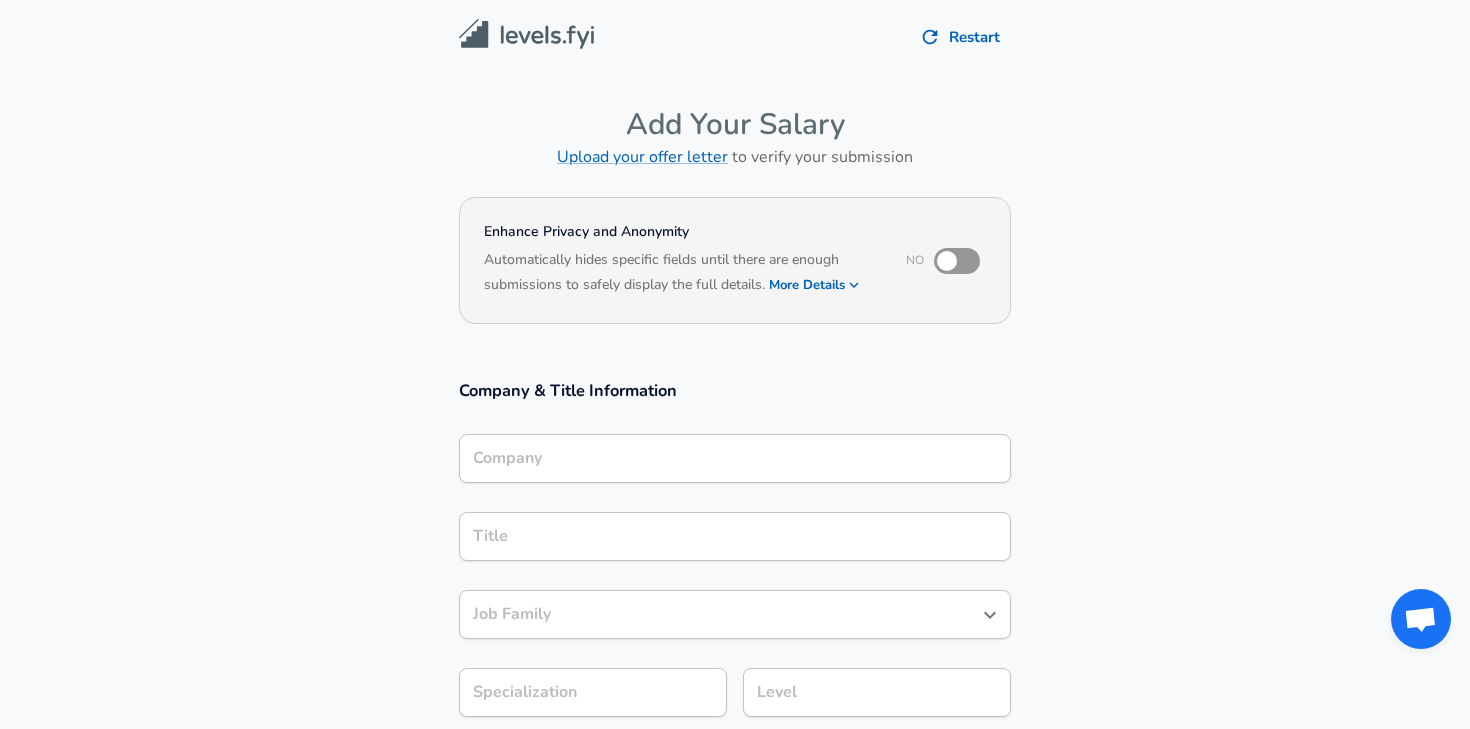 click on "Company" at bounding box center (735, 458) 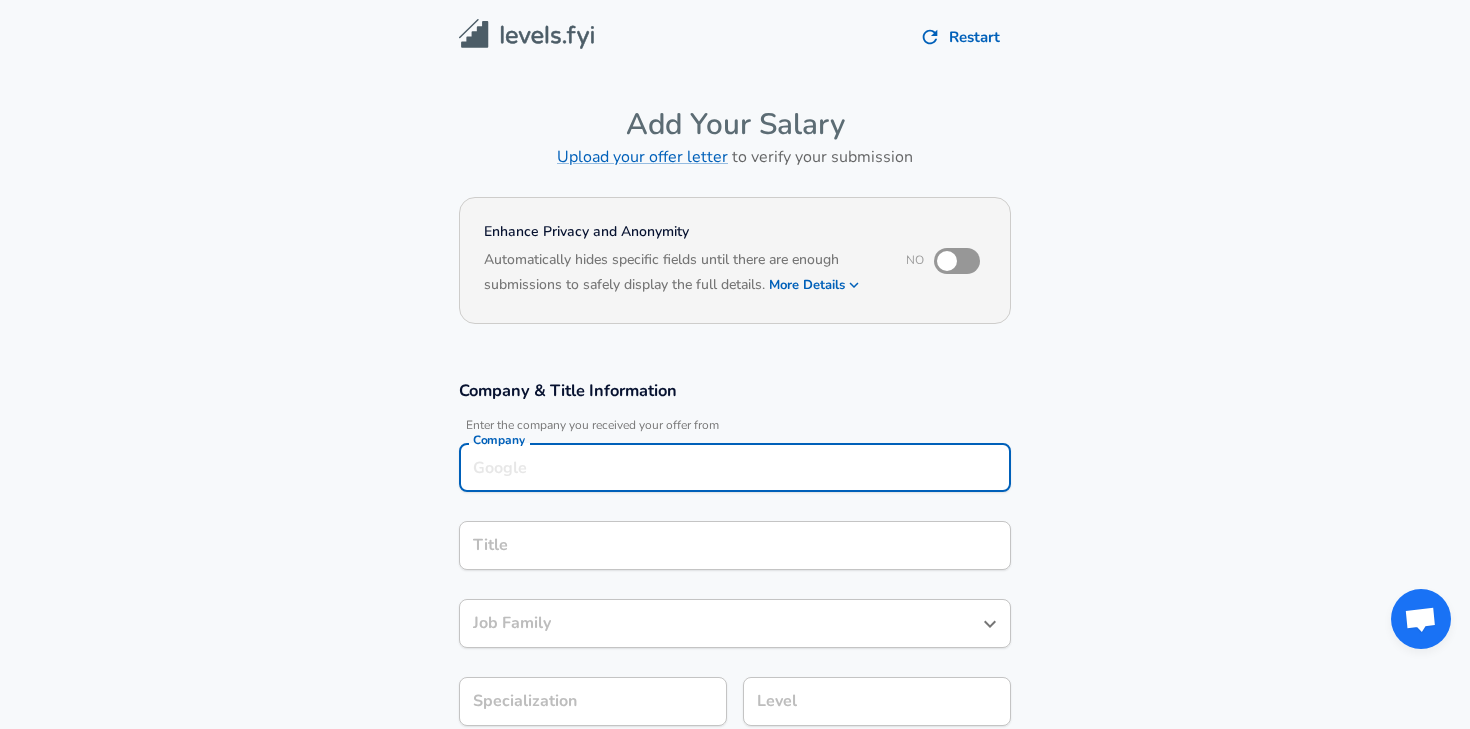 scroll, scrollTop: 20, scrollLeft: 0, axis: vertical 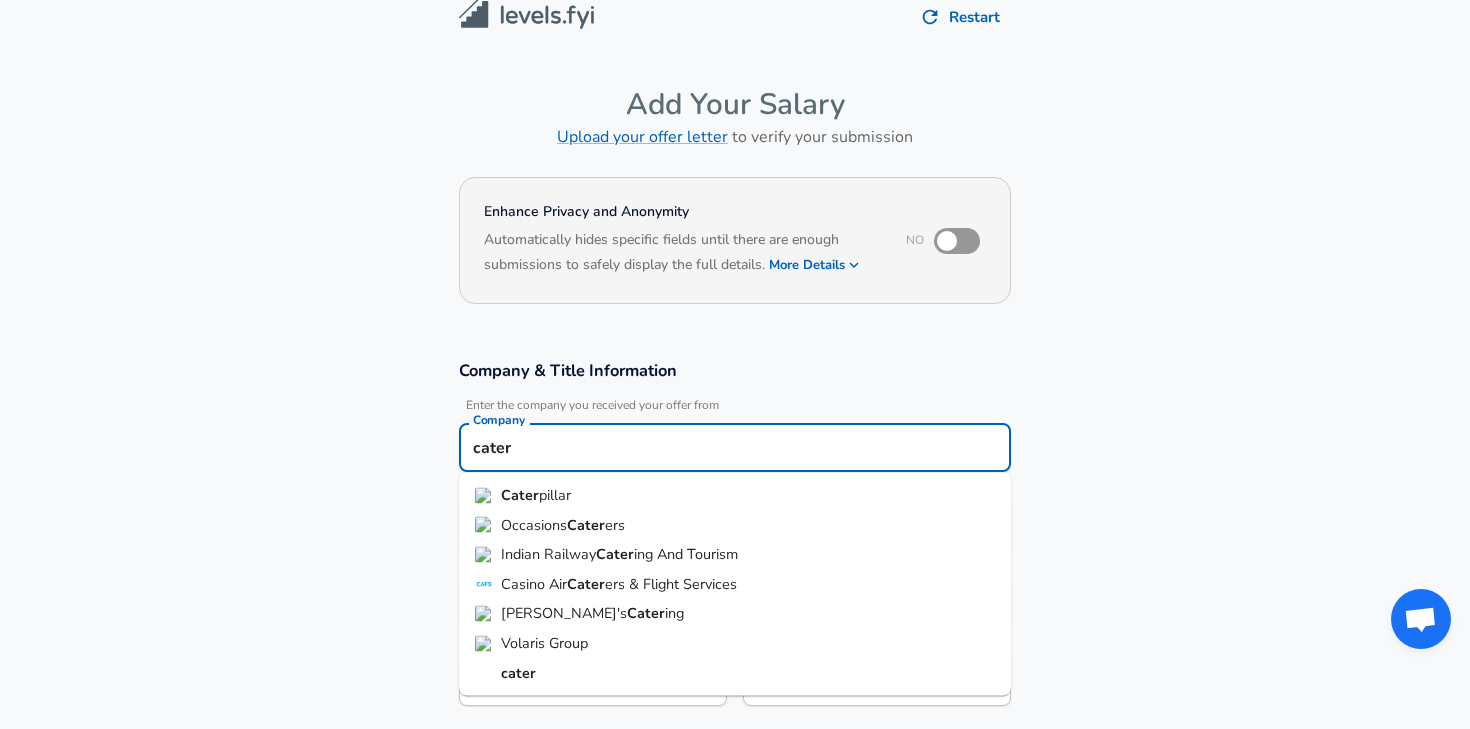 click on "Cater pillar" at bounding box center (735, 496) 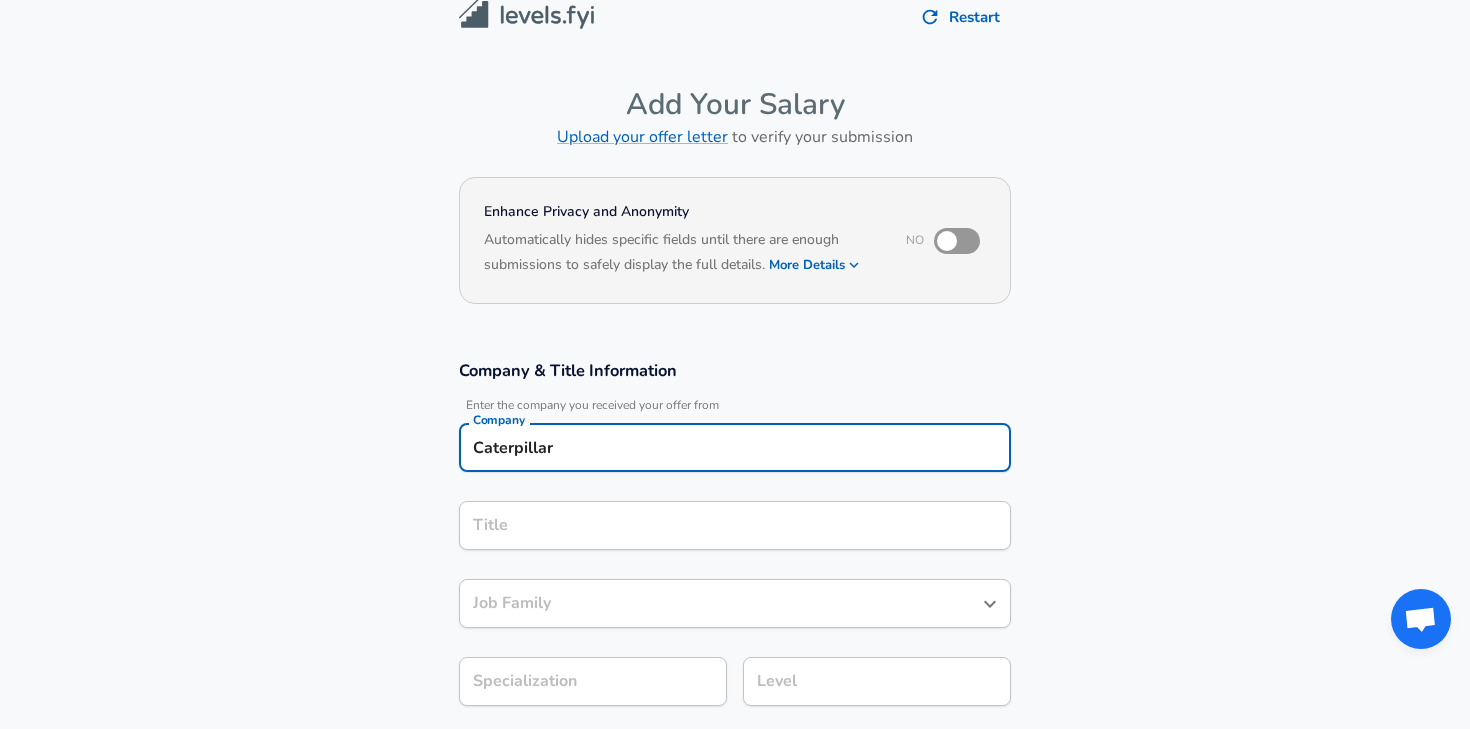 type on "Caterpillar" 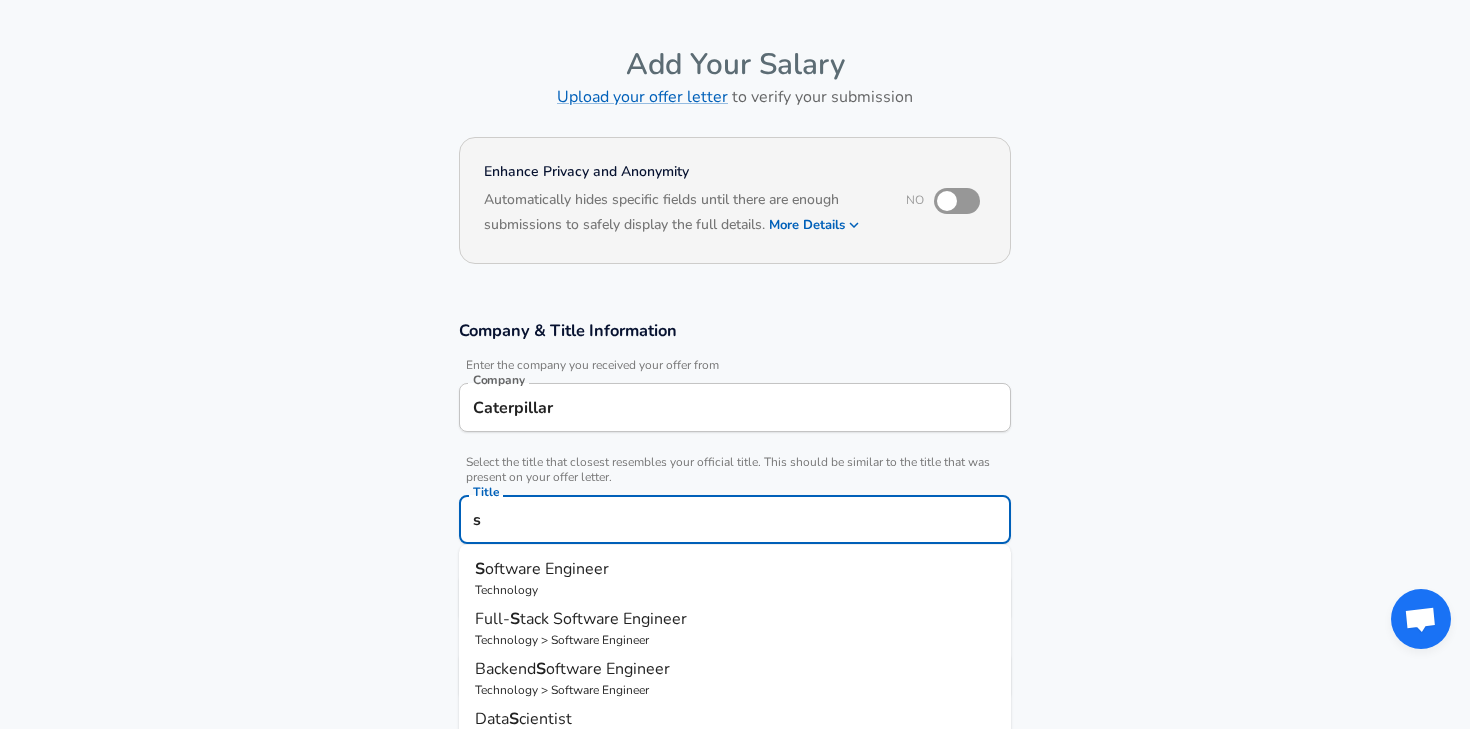 click on "Technology" at bounding box center (735, 590) 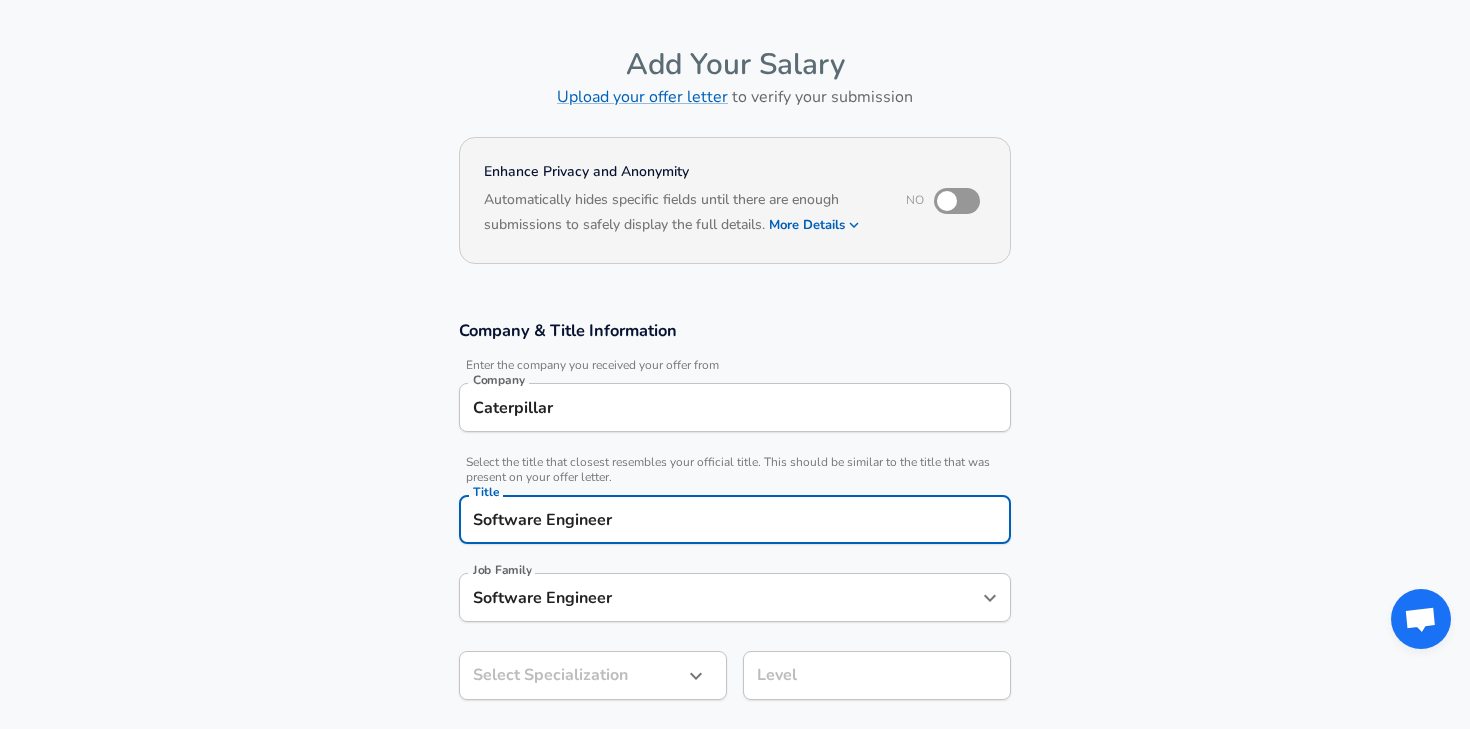type on "Software Engineer" 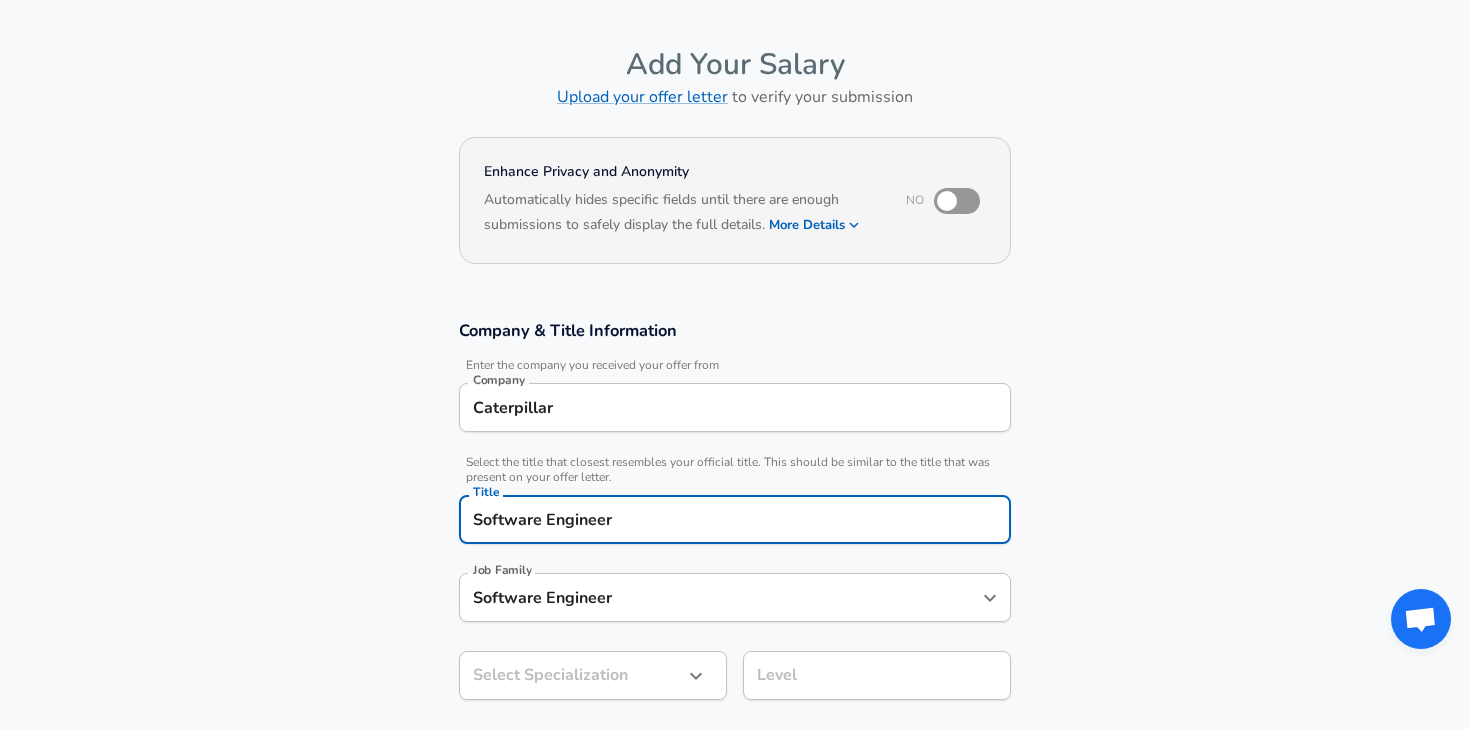 click on "Restart Add Your Salary Upload your offer letter   to verify your submission Enhance Privacy and Anonymity No Automatically hides specific fields until there are enough submissions to safely display the full details.   More Details Based on your submission and the data points that we have already collected, we will automatically hide and anonymize specific fields if there aren't enough data points to remain sufficiently anonymous. Company & Title Information   Enter the company you received your offer from Company Caterpillar Company   Select the title that closest resembles your official title. This should be similar to the title that was present on your offer letter. Title Software Engineer Title Job Family Software Engineer Job Family Select Specialization ​ Select Specialization Level Level Work Experience and Location These compensation details are from the perspective of a: New Offer Employee Submit Salary By continuing, you are agreeing to [DOMAIN_NAME][PERSON_NAME]'s   Terms of Use   and   Privacy Policy . 2025" at bounding box center (735, 304) 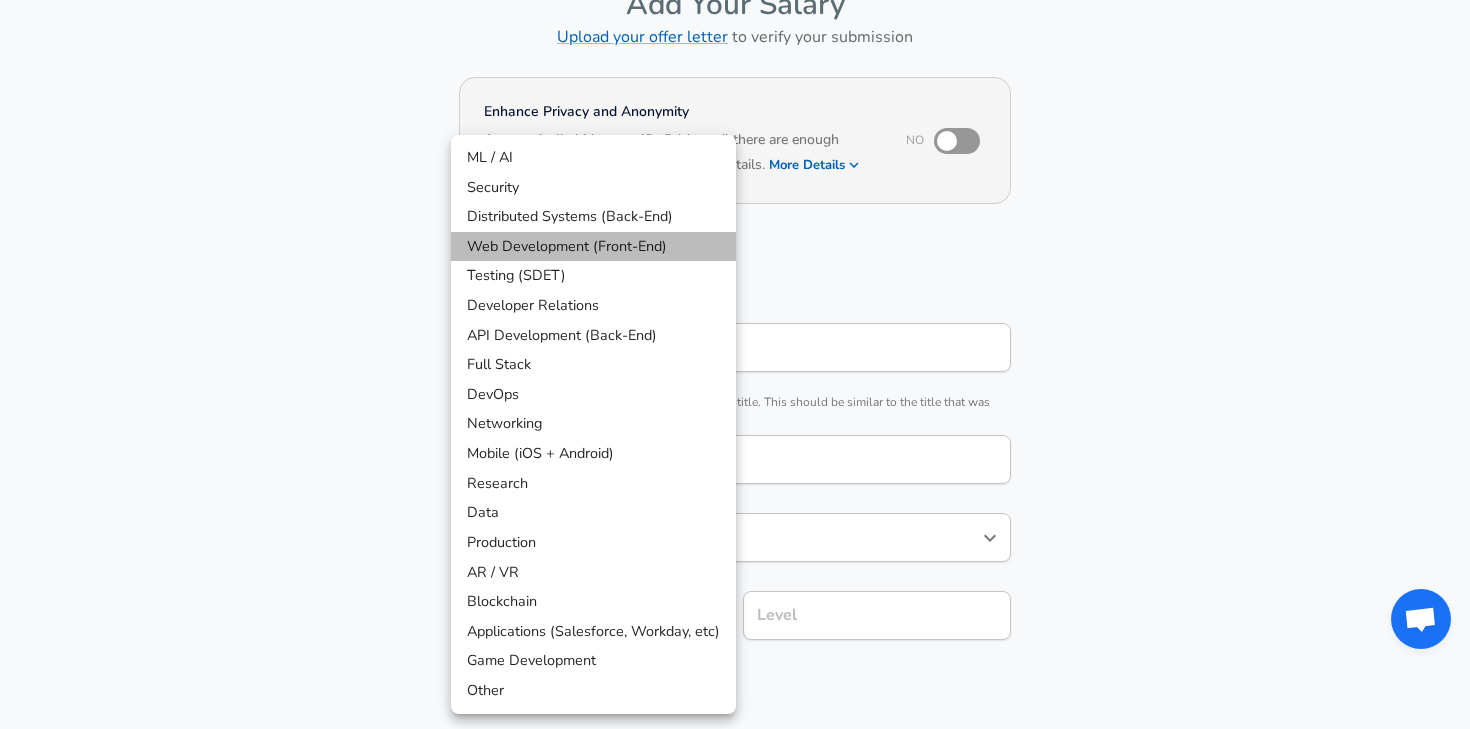 click on "Web Development (Front-End)" at bounding box center (593, 247) 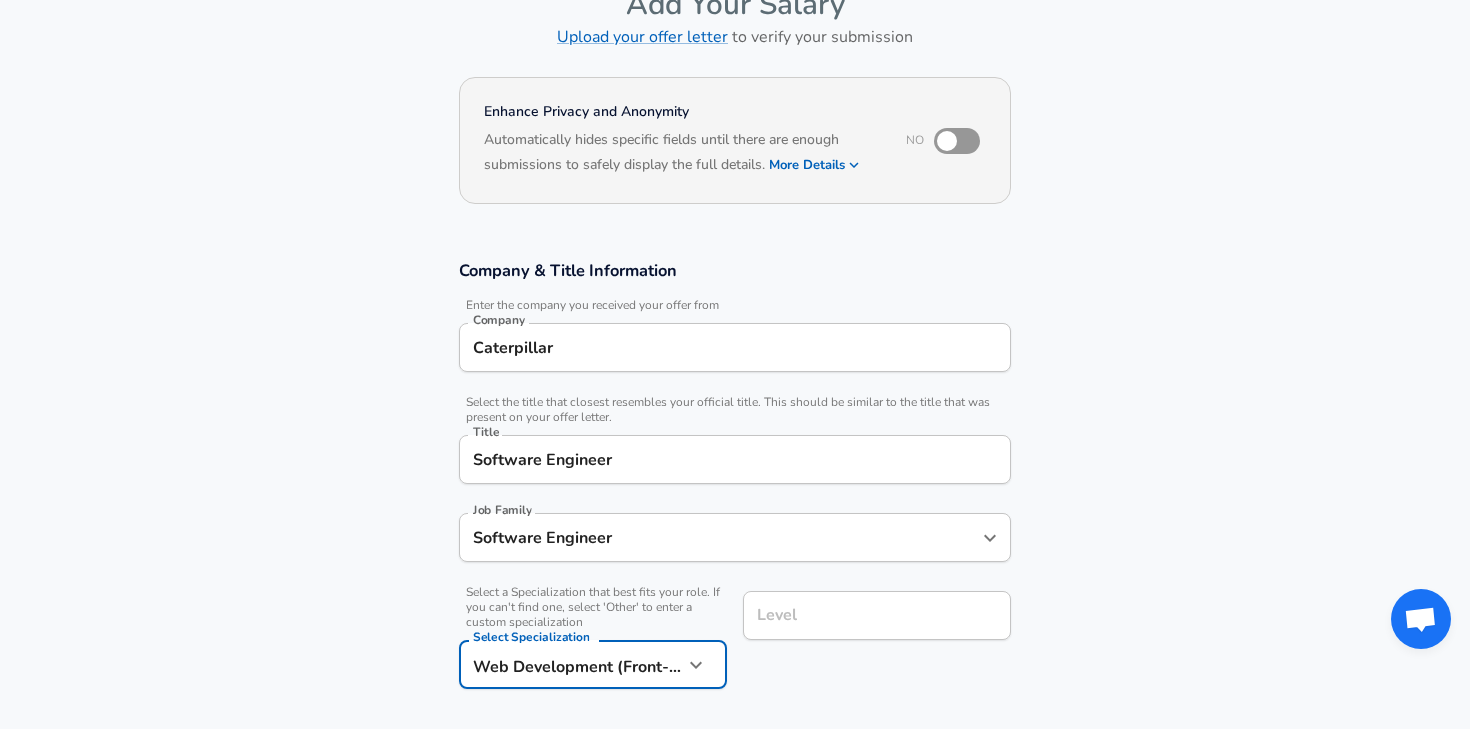 click on "Level" at bounding box center [877, 615] 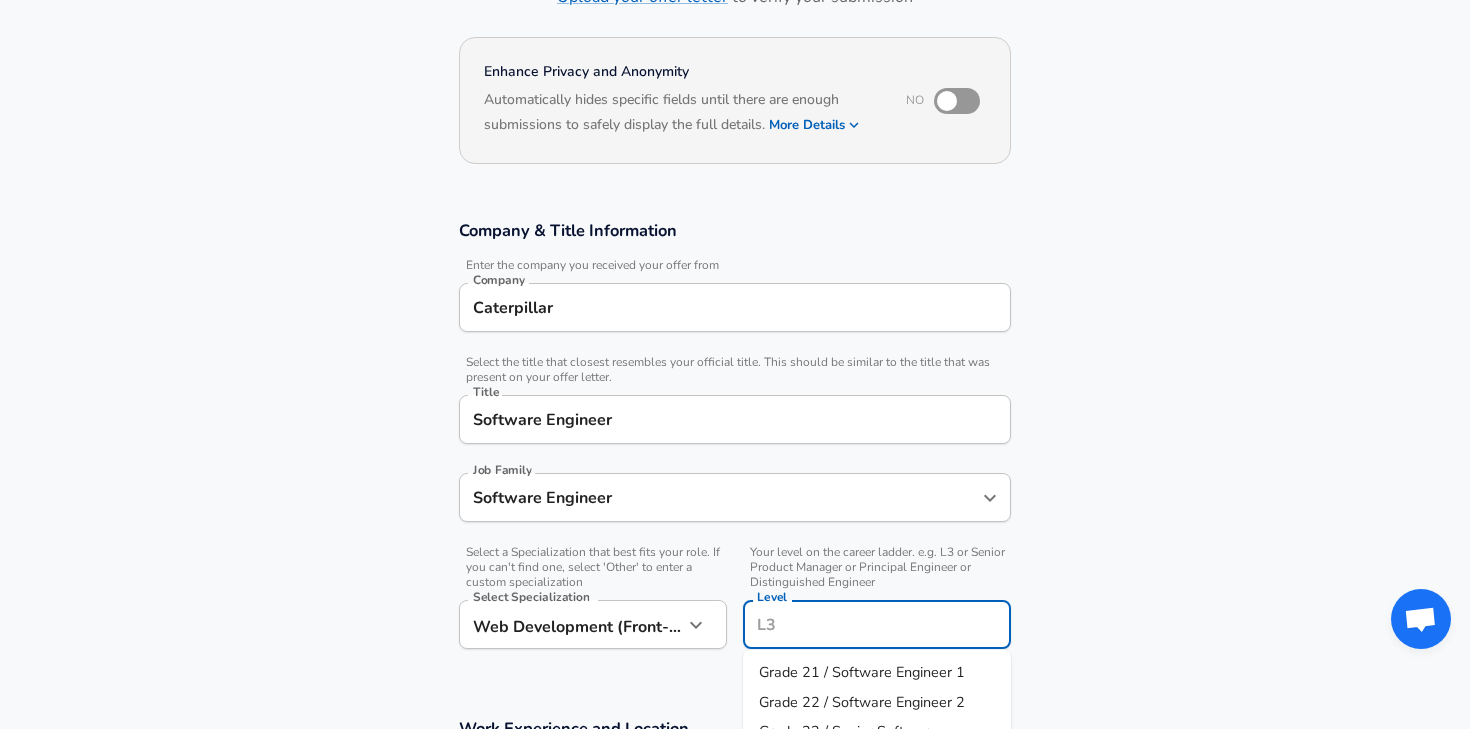click on "Grade 21 / Software Engineer 1" at bounding box center (862, 672) 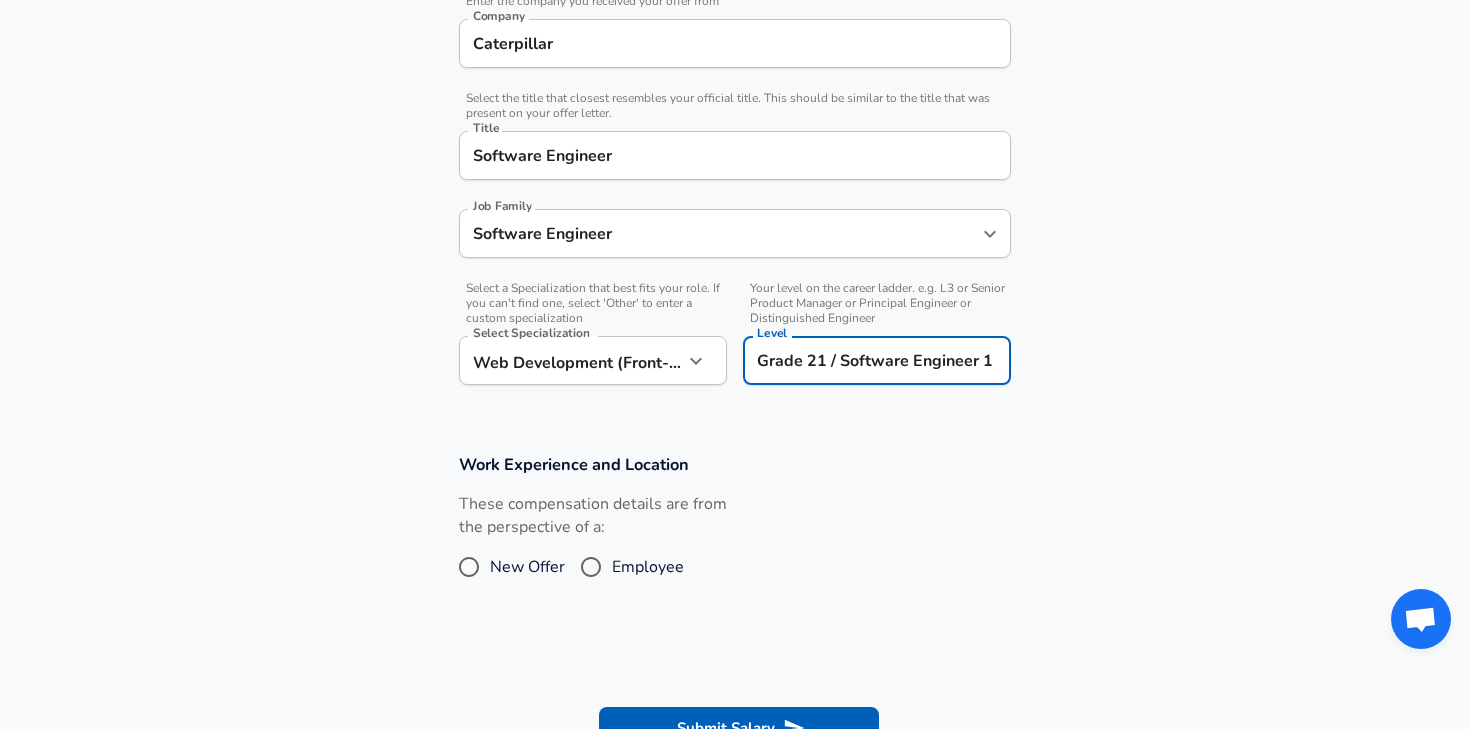 scroll, scrollTop: 578, scrollLeft: 0, axis: vertical 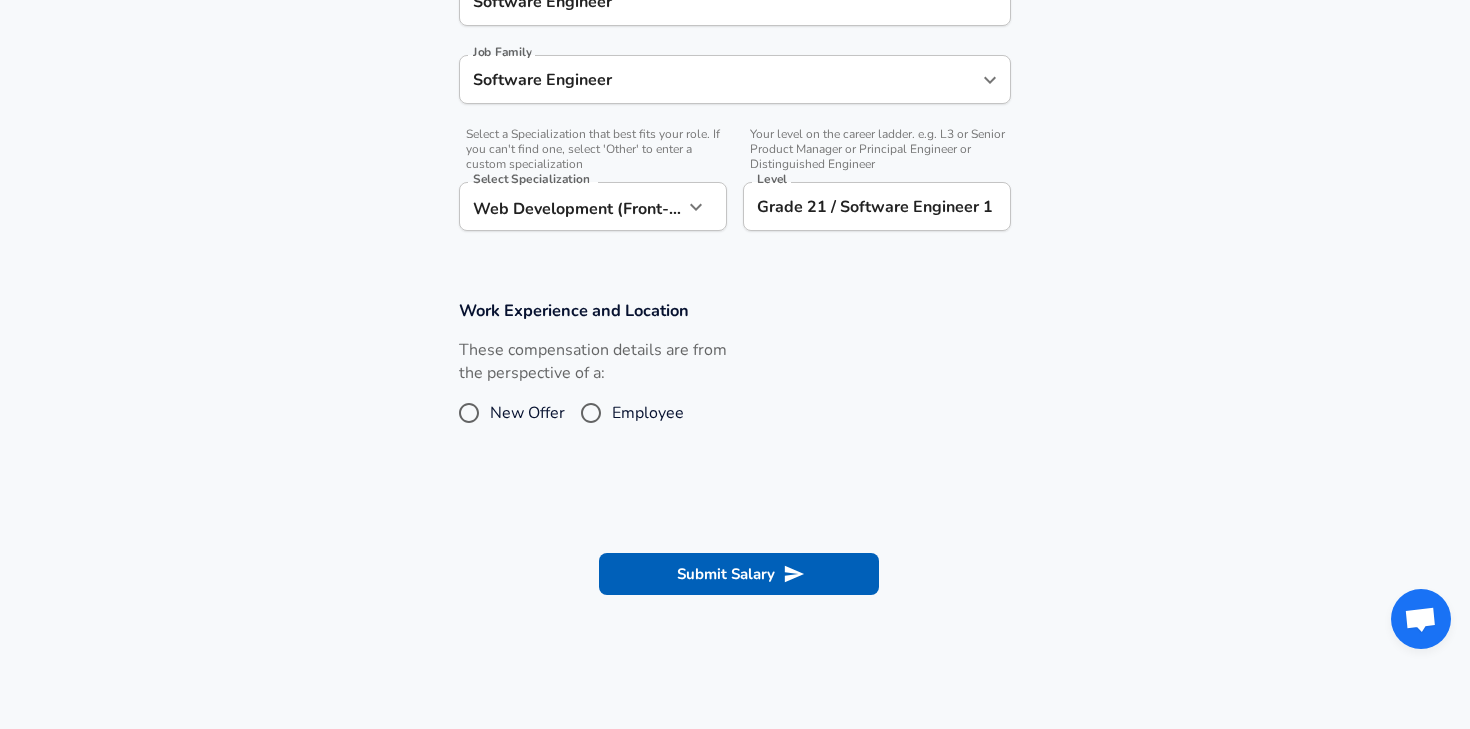 click on "New Offer" at bounding box center (527, 413) 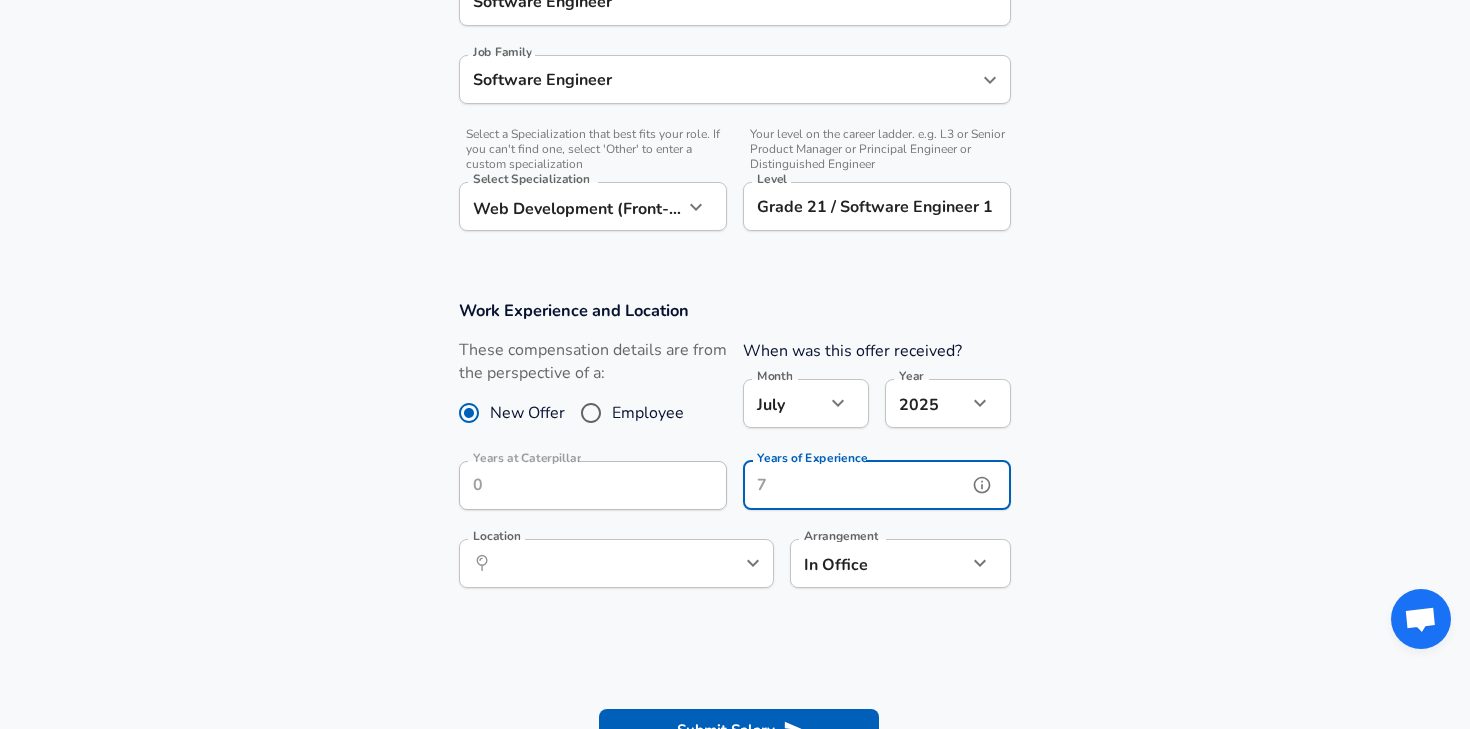 click on "Years of Experience" at bounding box center [855, 485] 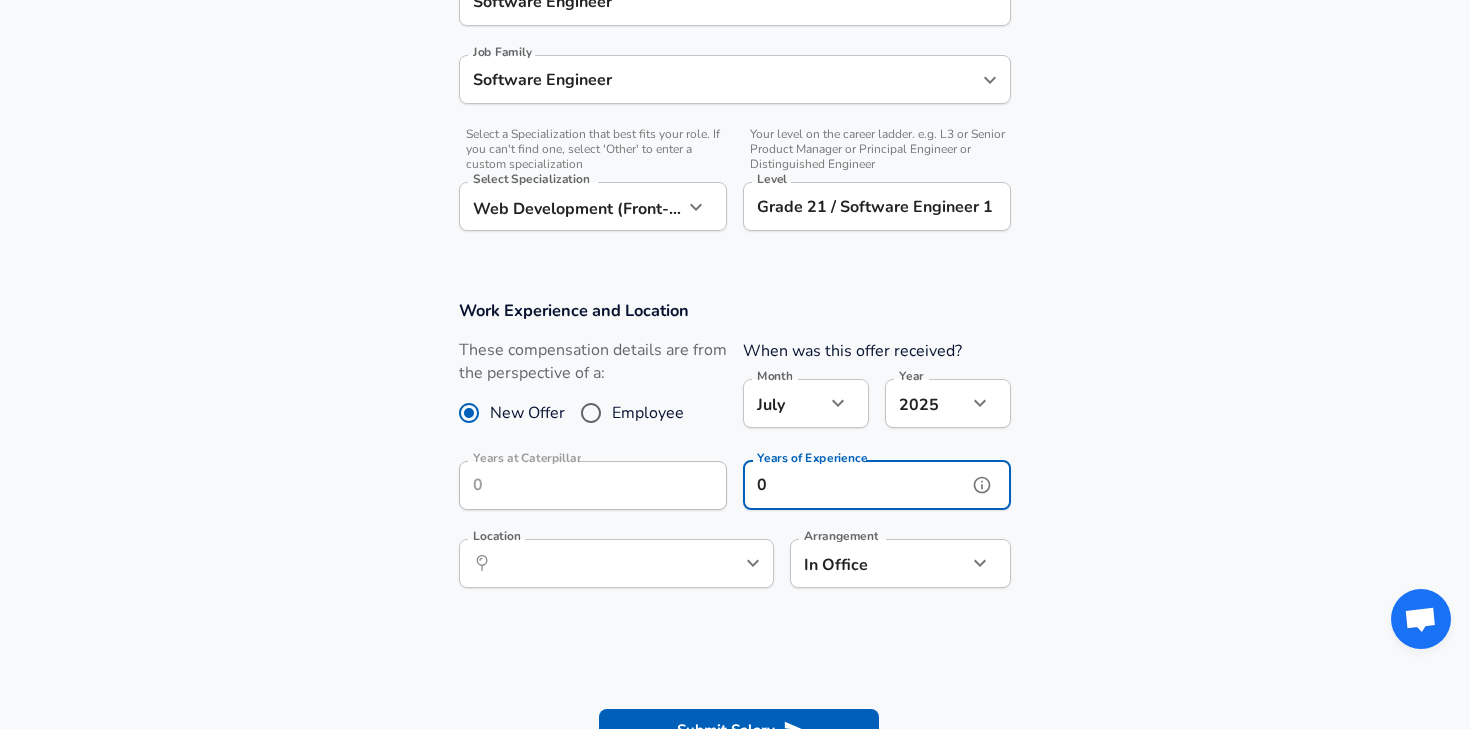 click on "​ Location" at bounding box center (616, 563) 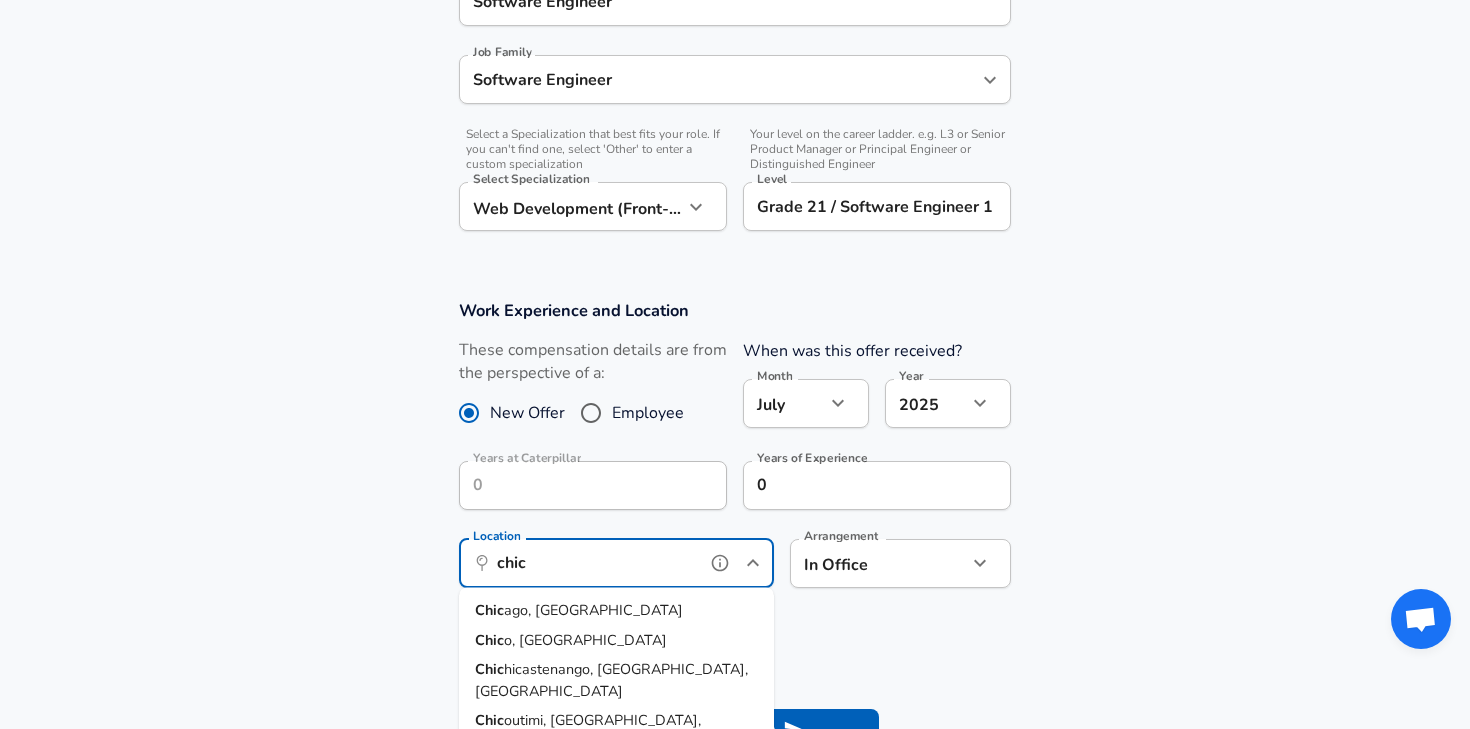 click on "Chic ago, [GEOGRAPHIC_DATA]" at bounding box center (616, 611) 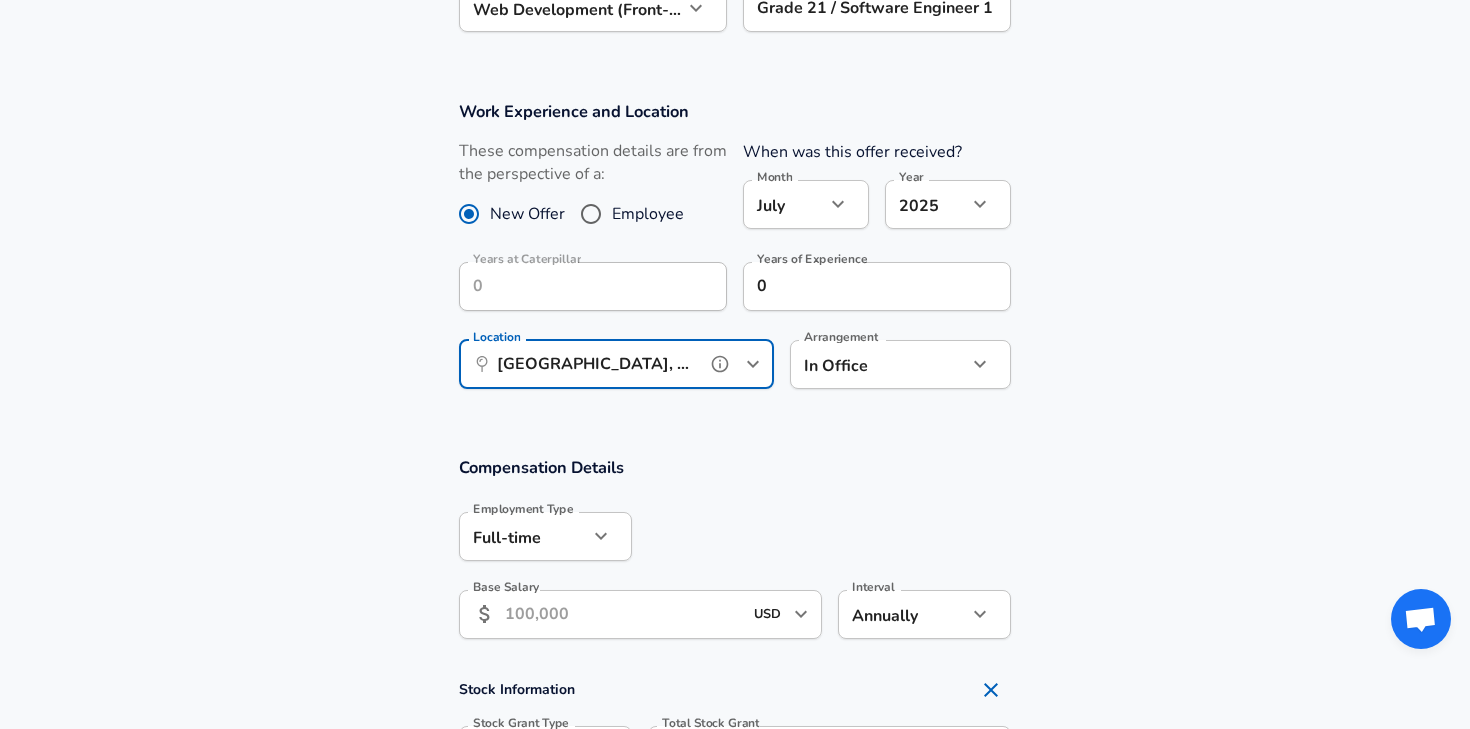 scroll, scrollTop: 804, scrollLeft: 0, axis: vertical 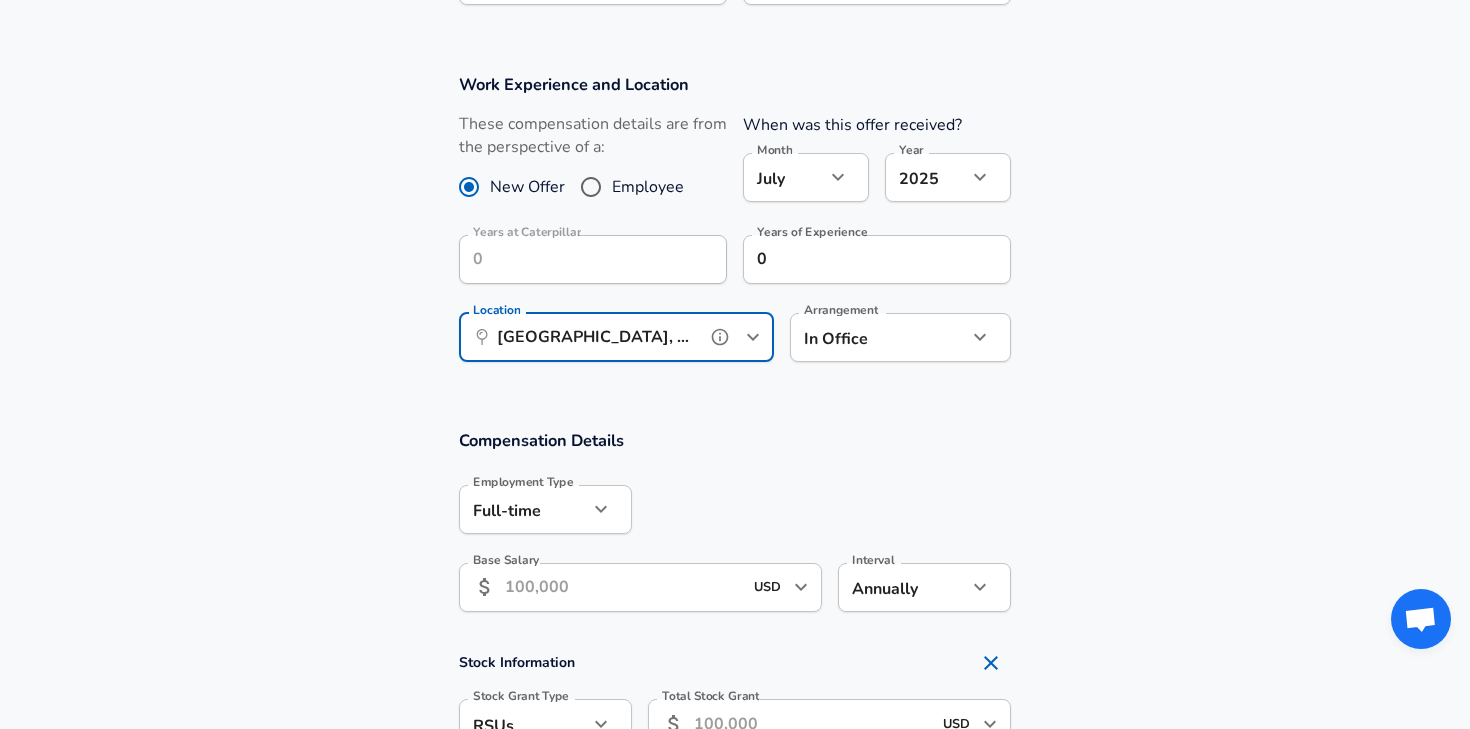 type on "[GEOGRAPHIC_DATA], [GEOGRAPHIC_DATA]" 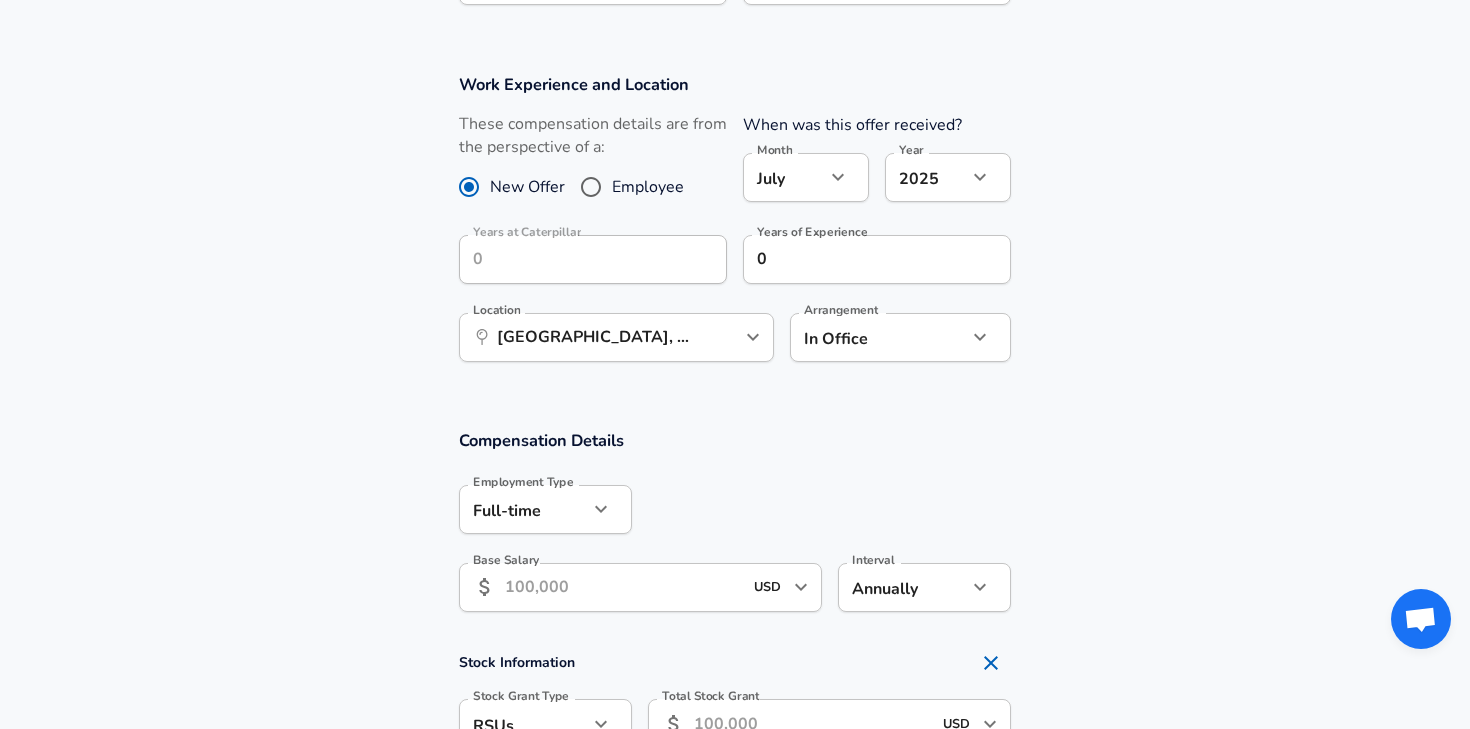 click on "Base Salary" at bounding box center [623, 587] 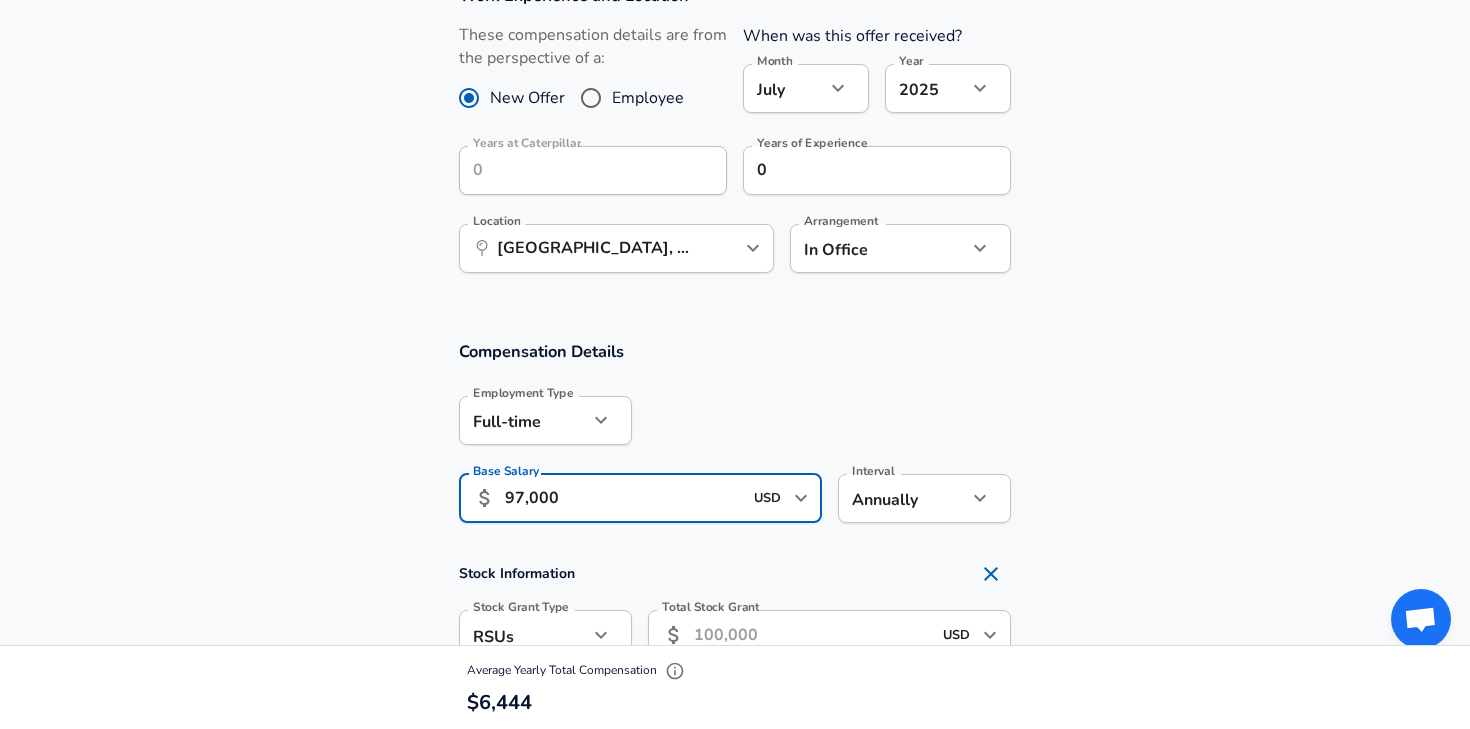 scroll, scrollTop: 993, scrollLeft: 0, axis: vertical 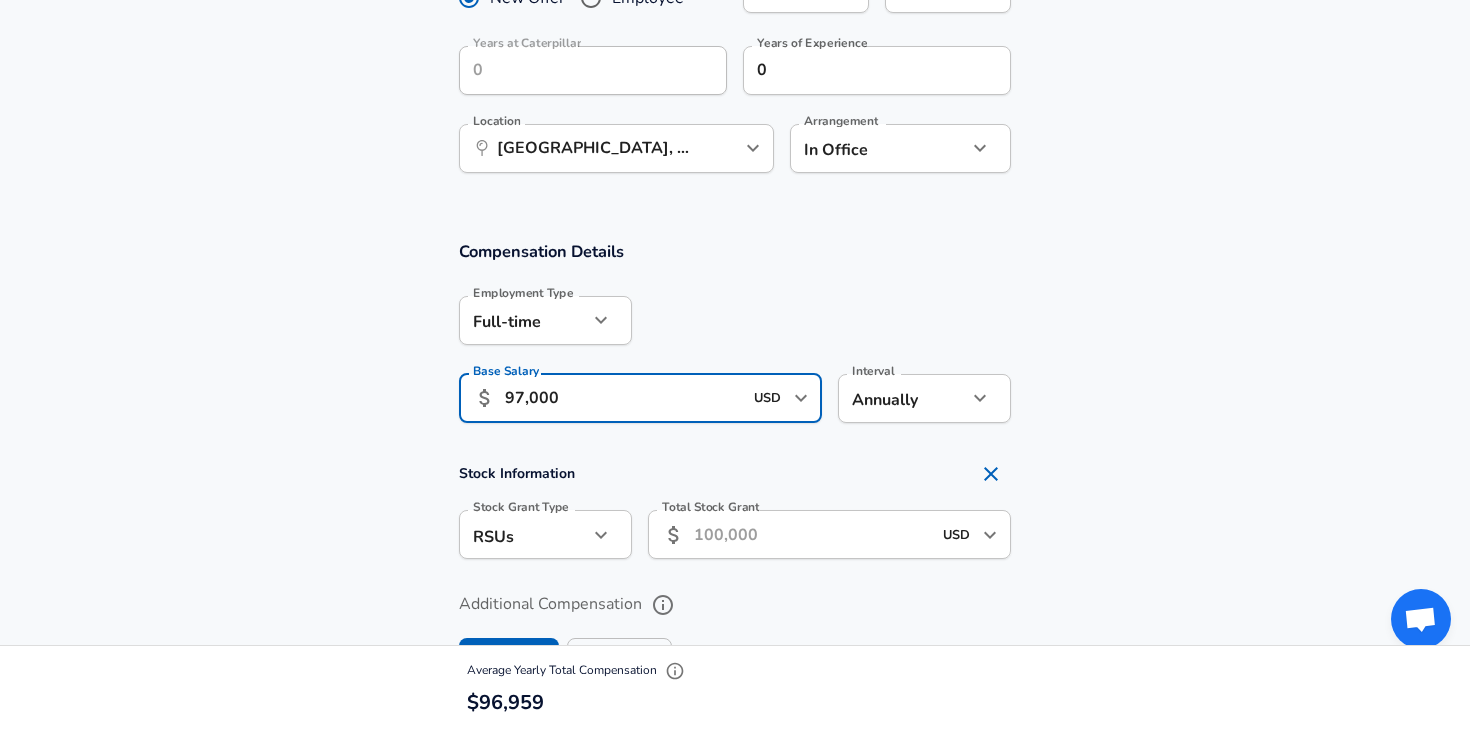 type on "97,000" 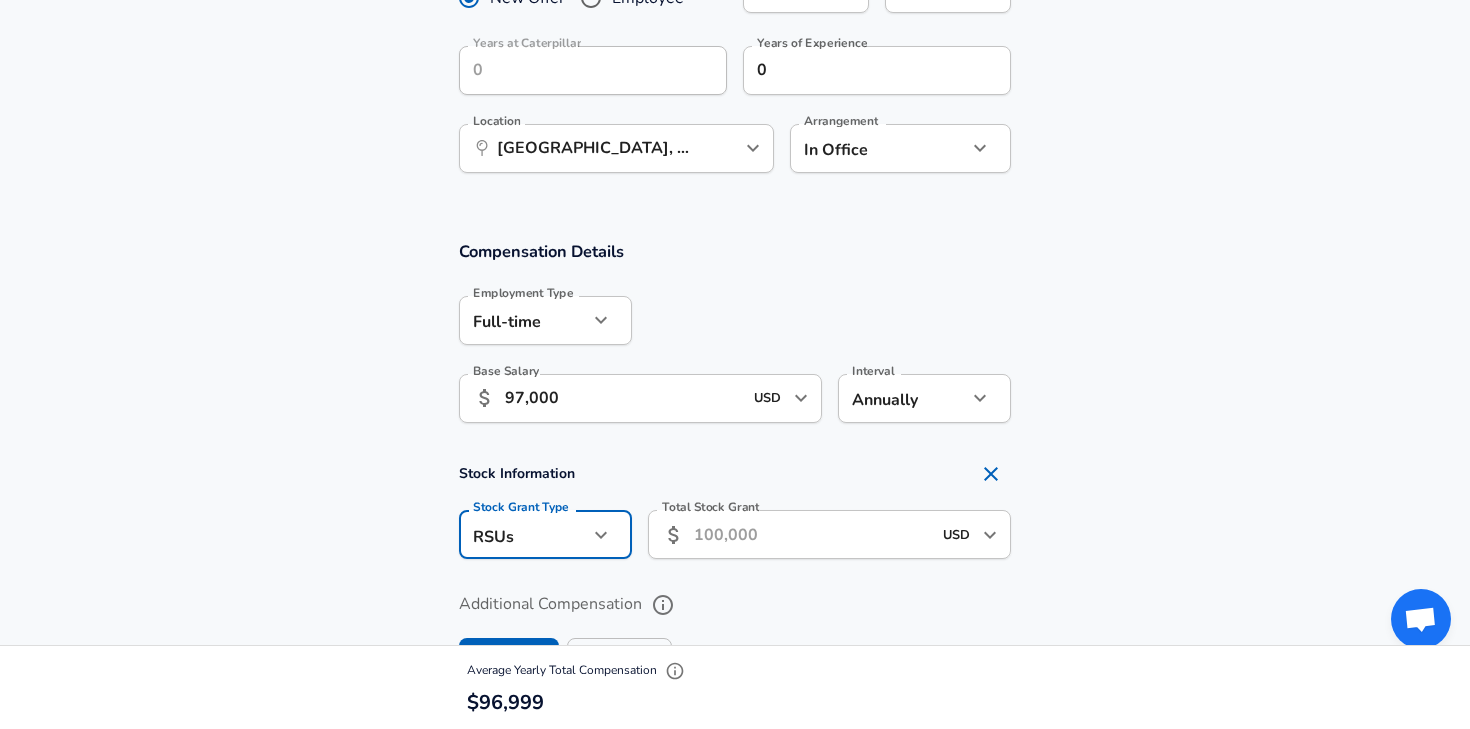 click 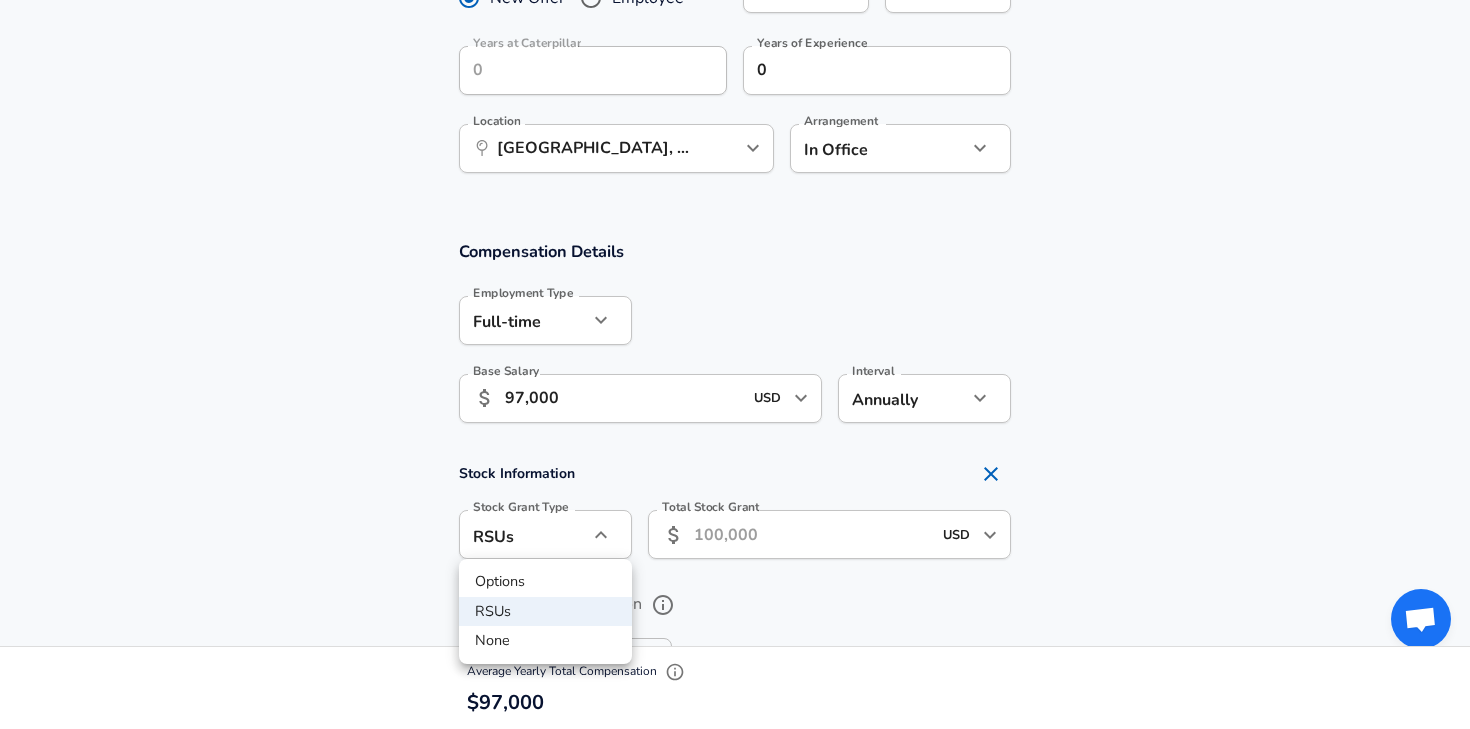 click on "None" at bounding box center [545, 641] 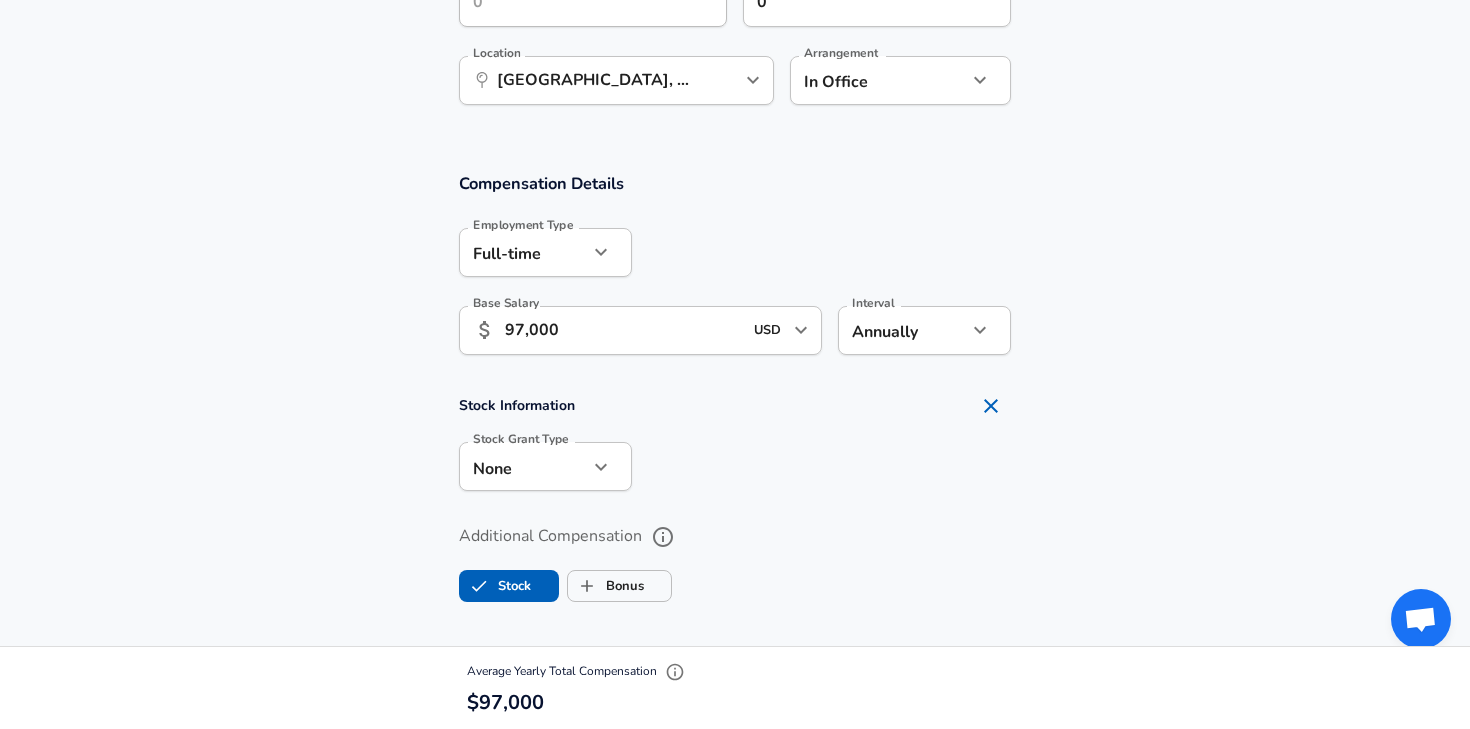 scroll, scrollTop: 1091, scrollLeft: 0, axis: vertical 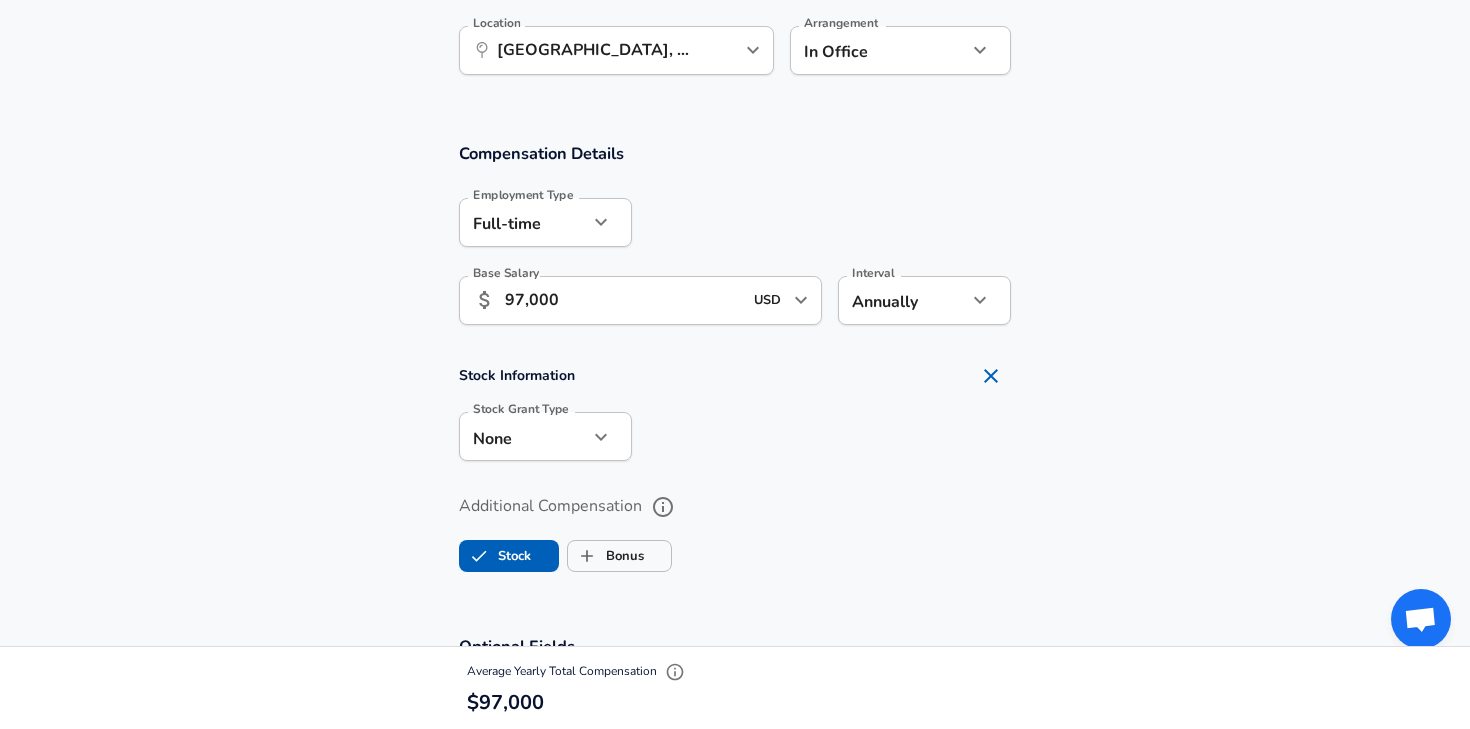 click 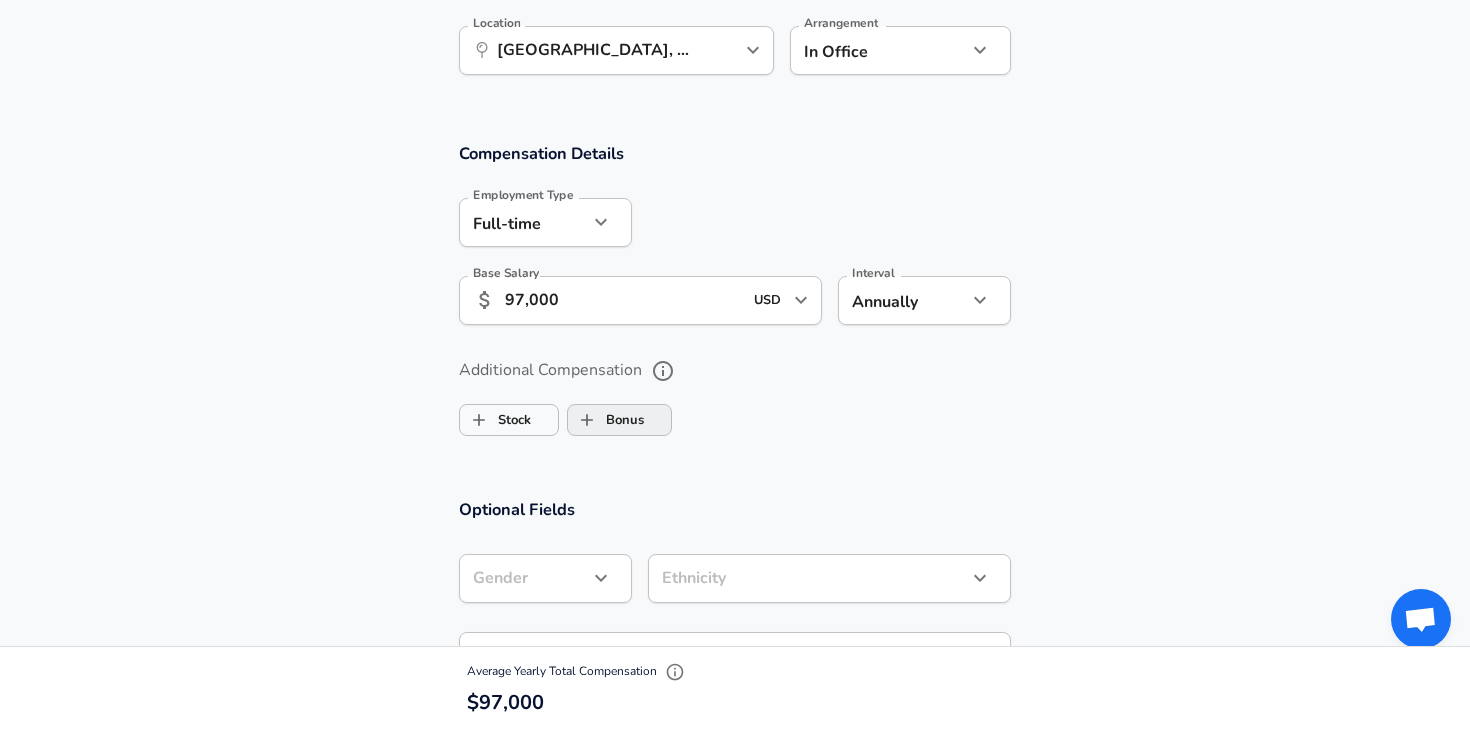 click on "Bonus" at bounding box center (619, 420) 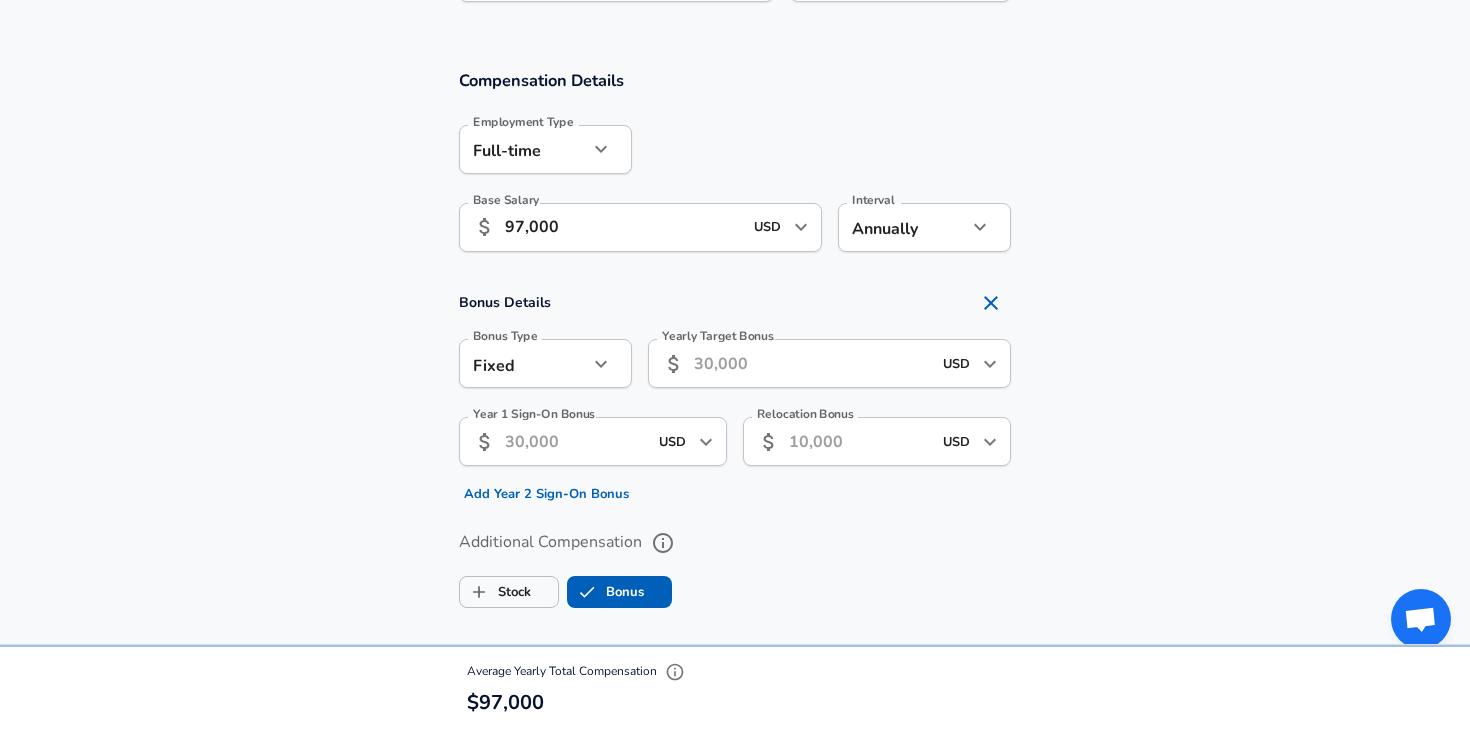 scroll, scrollTop: 1178, scrollLeft: 0, axis: vertical 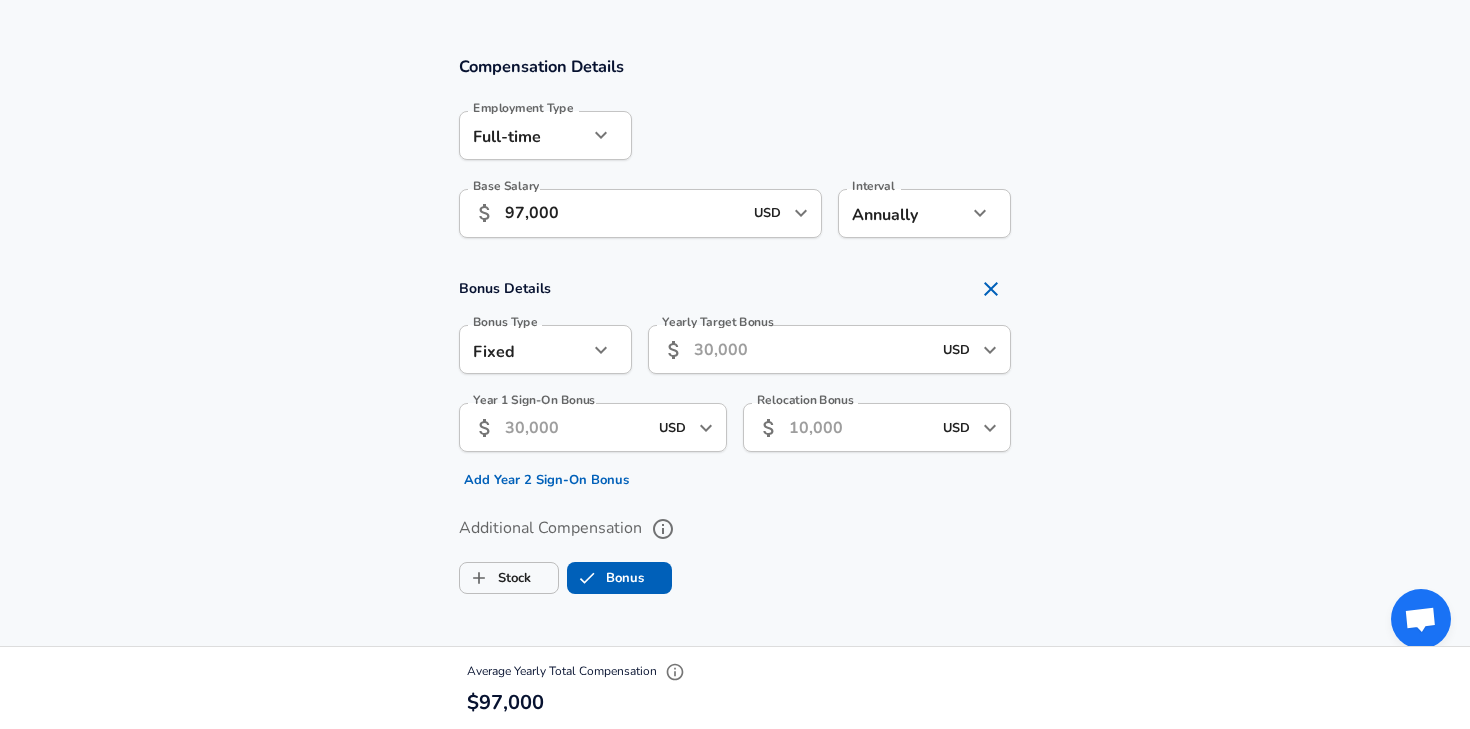 click on "Restart Add Your Salary Upload your offer letter   to verify your submission Enhance Privacy and Anonymity No Automatically hides specific fields until there are enough submissions to safely display the full details.   More Details Based on your submission and the data points that we have already collected, we will automatically hide and anonymize specific fields if there aren't enough data points to remain sufficiently anonymous. Company & Title Information   Enter the company you received your offer from Company Caterpillar Company   Select the title that closest resembles your official title. This should be similar to the title that was present on your offer letter. Title Software Engineer Title Job Family Software Engineer Job Family   Select a Specialization that best fits your role. If you can't find one, select 'Other' to enter a custom specialization Select Specialization Web Development (Front-End) Web Development (Front-End) Select Specialization   Level Grade 21 / Software Engineer 1 Level Employee" at bounding box center (735, -814) 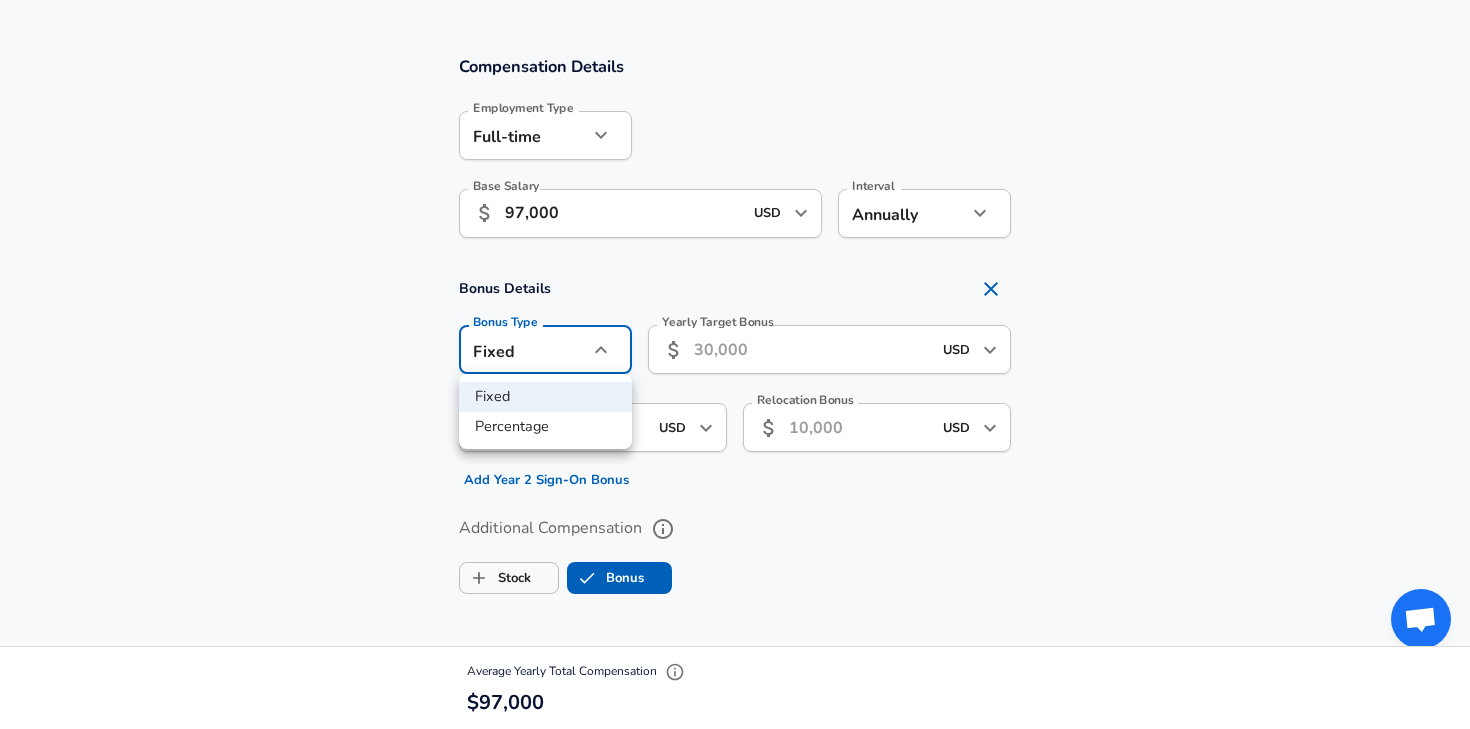 click on "Percentage" at bounding box center (545, 427) 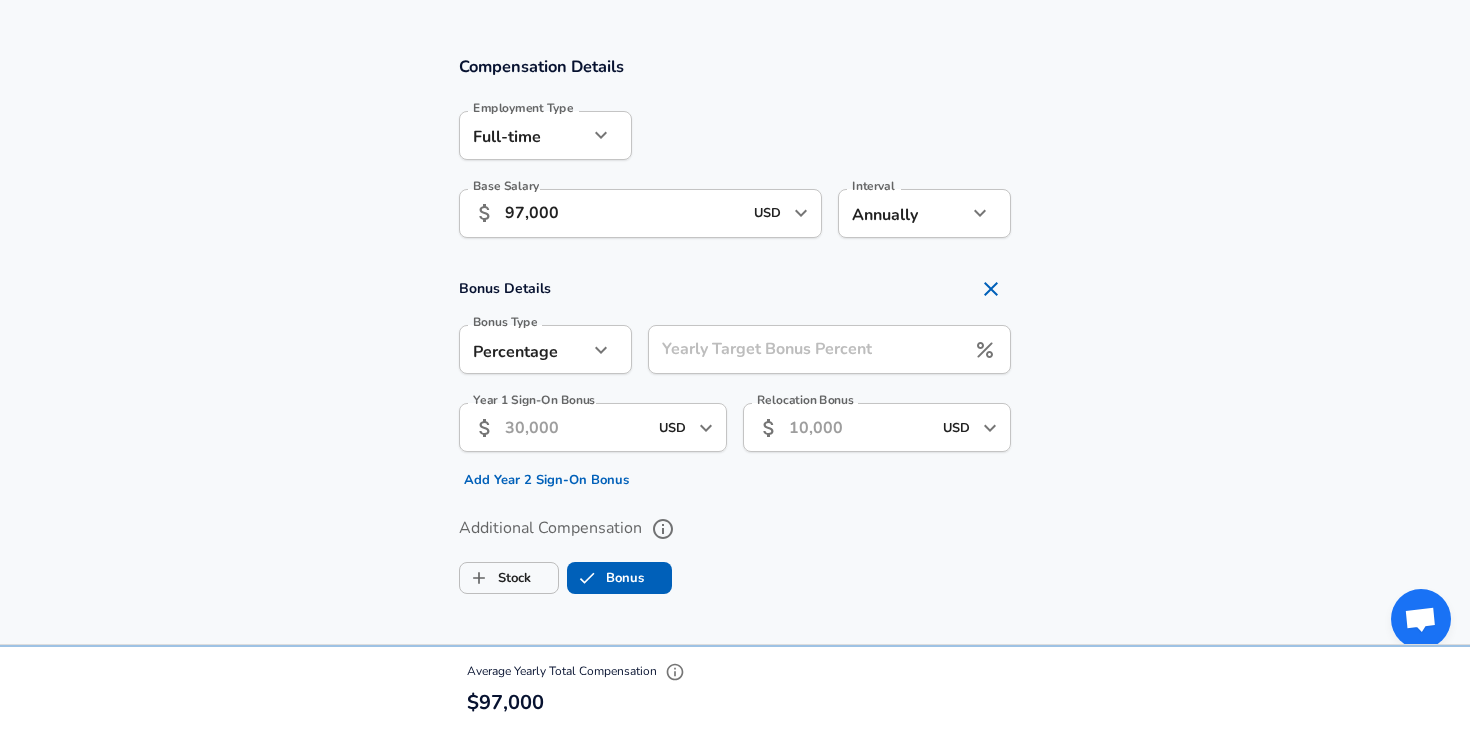 click on "Yearly Target Bonus Percent" at bounding box center (806, 349) 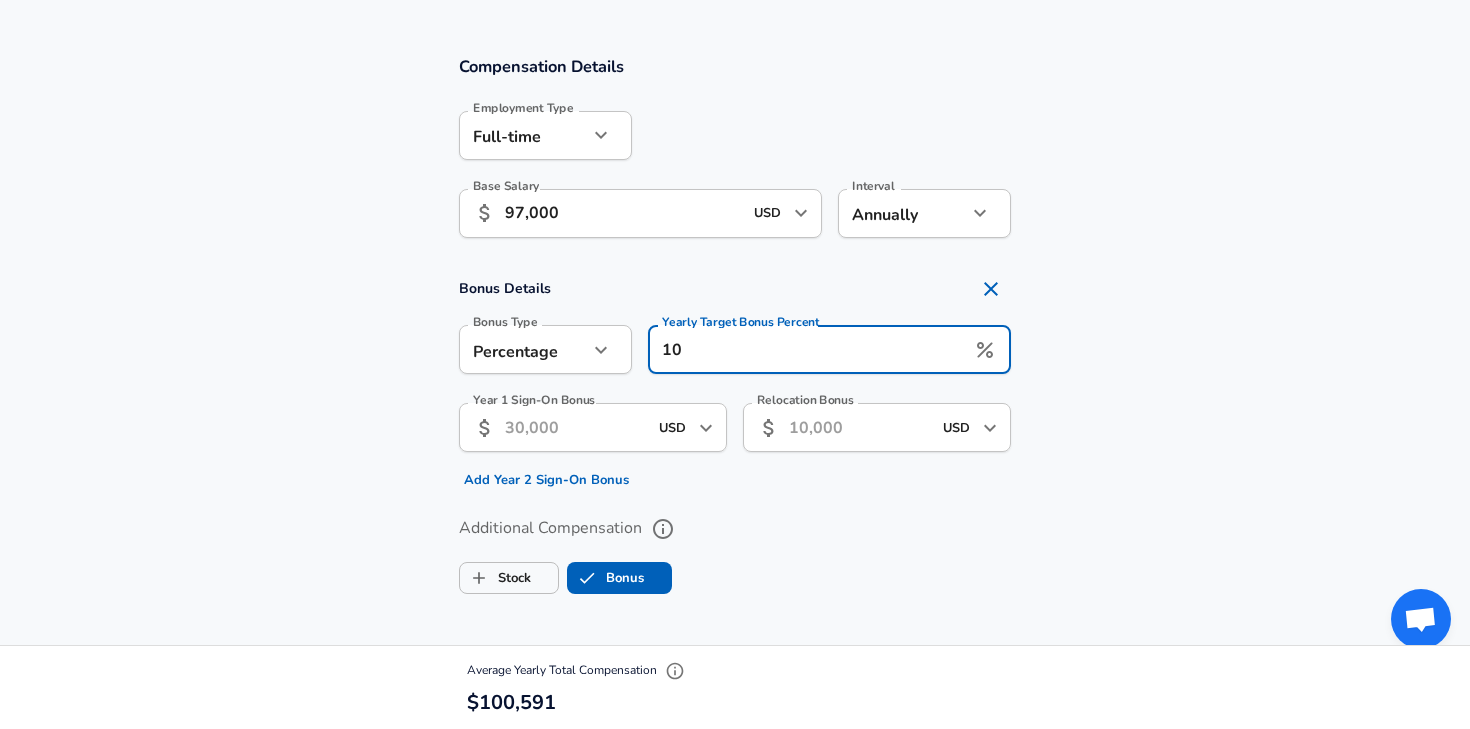 type on "10" 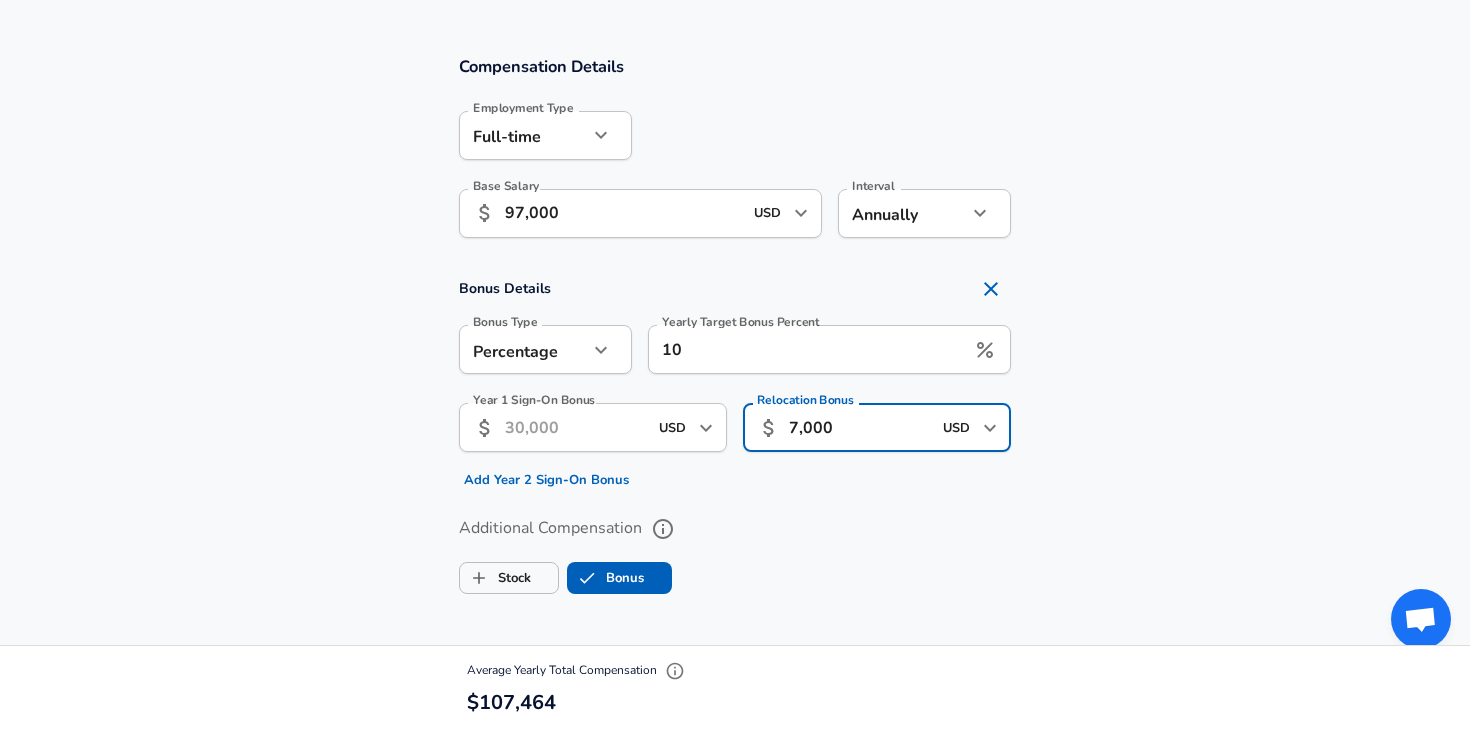 type on "7,000" 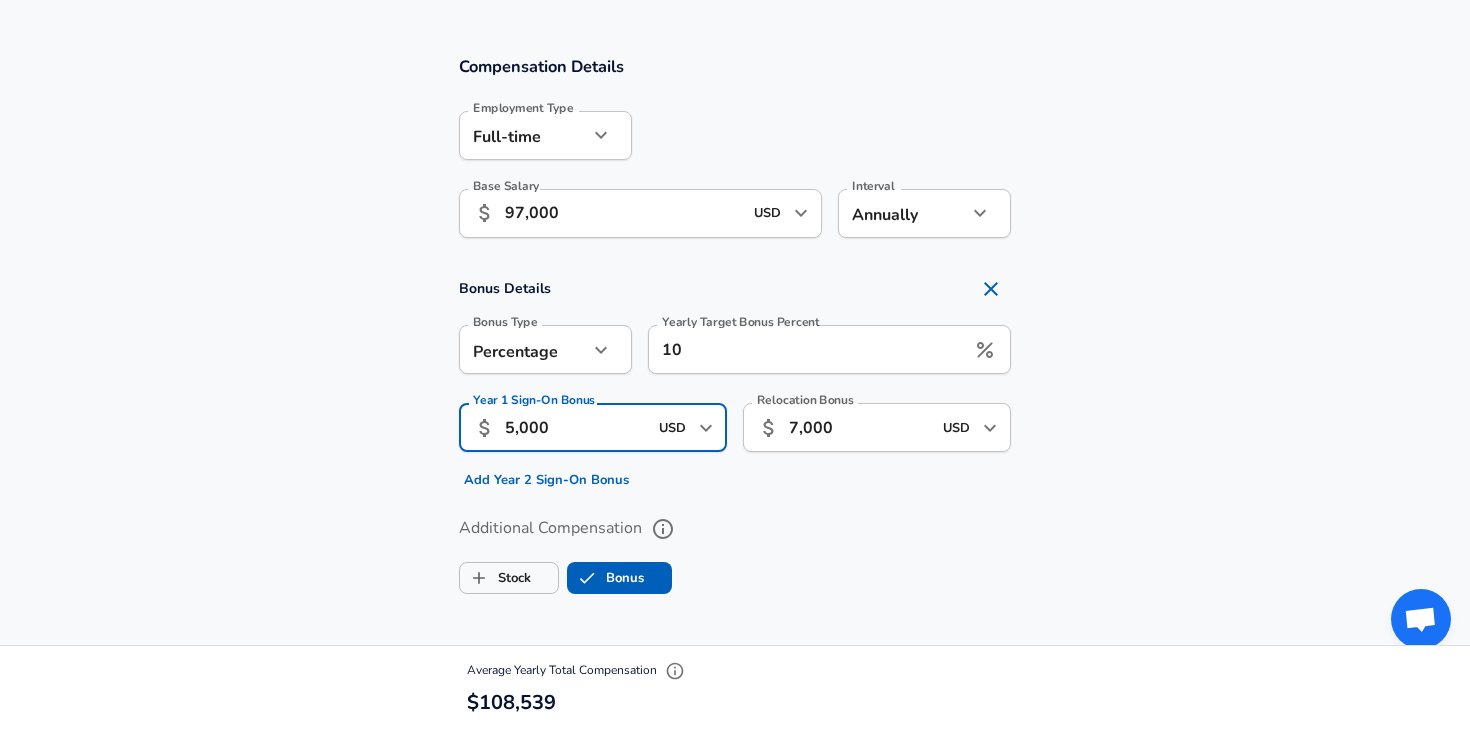 type on "5,000" 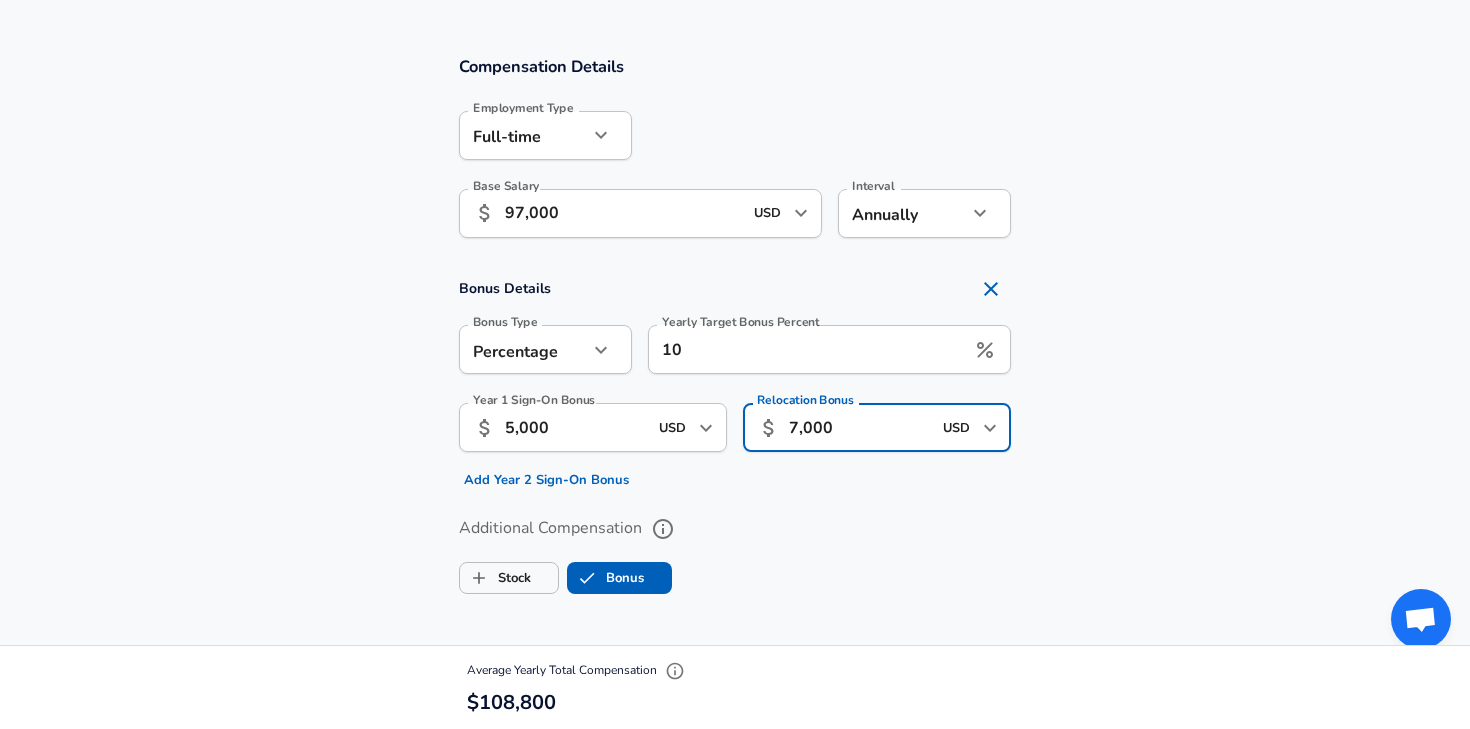 click on "7,000" at bounding box center [860, 427] 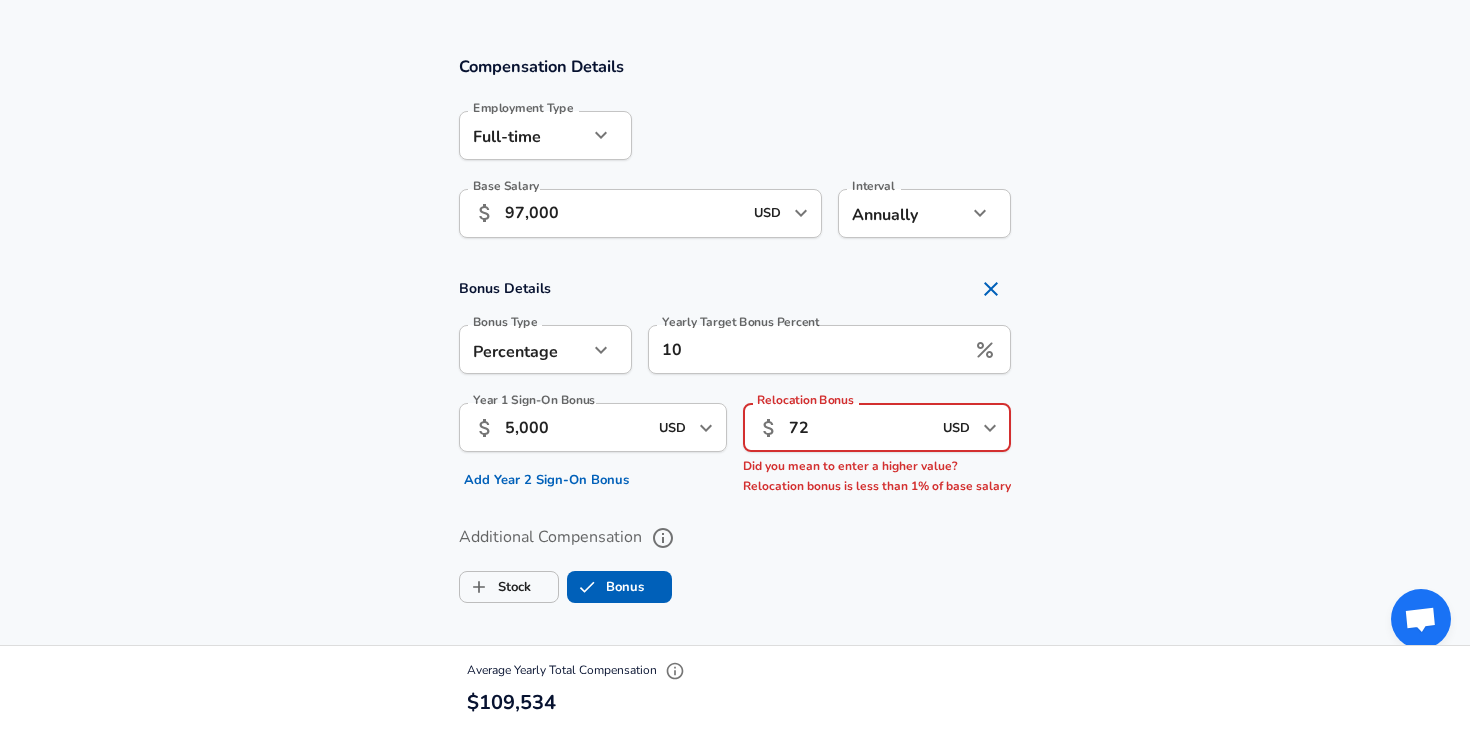 type on "7" 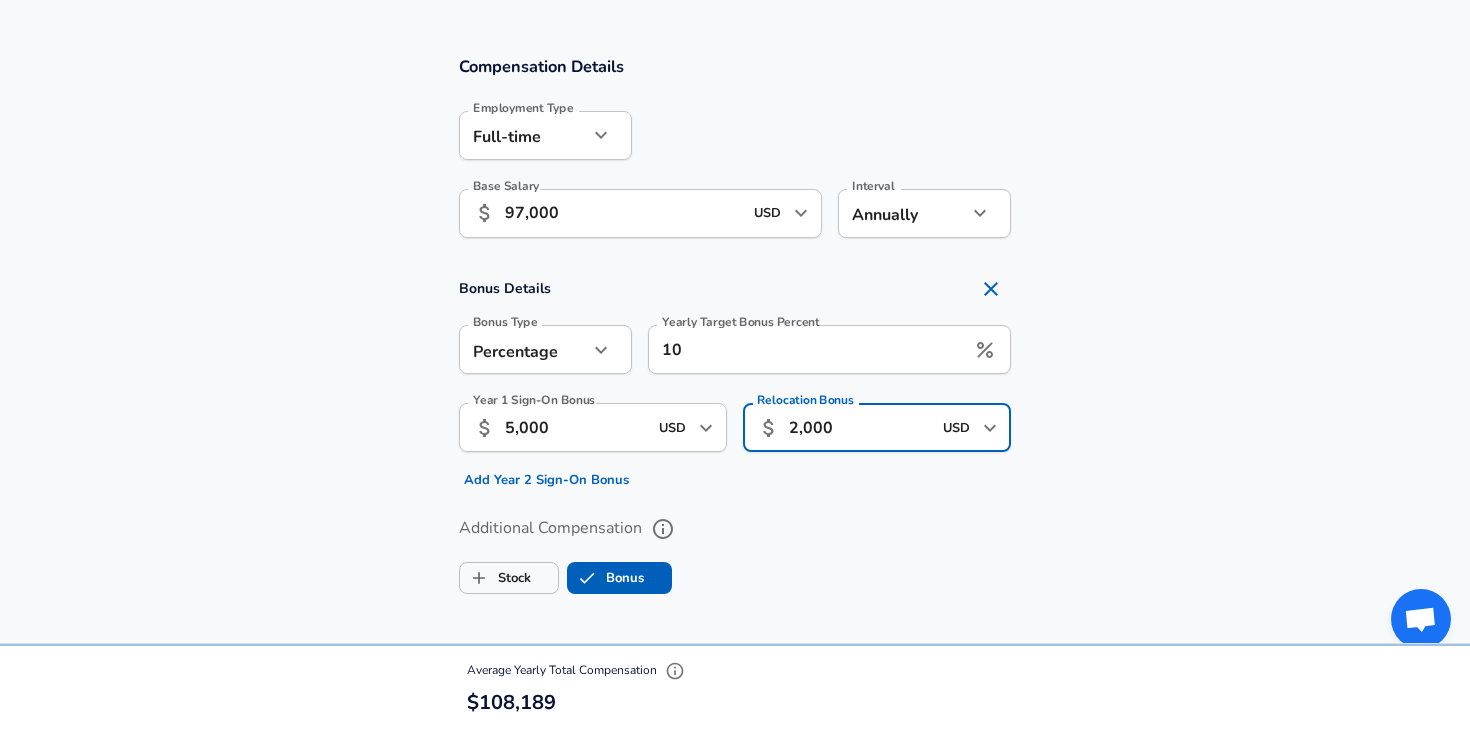 click on "Additional Compensation   Stock Bonus" at bounding box center (735, 549) 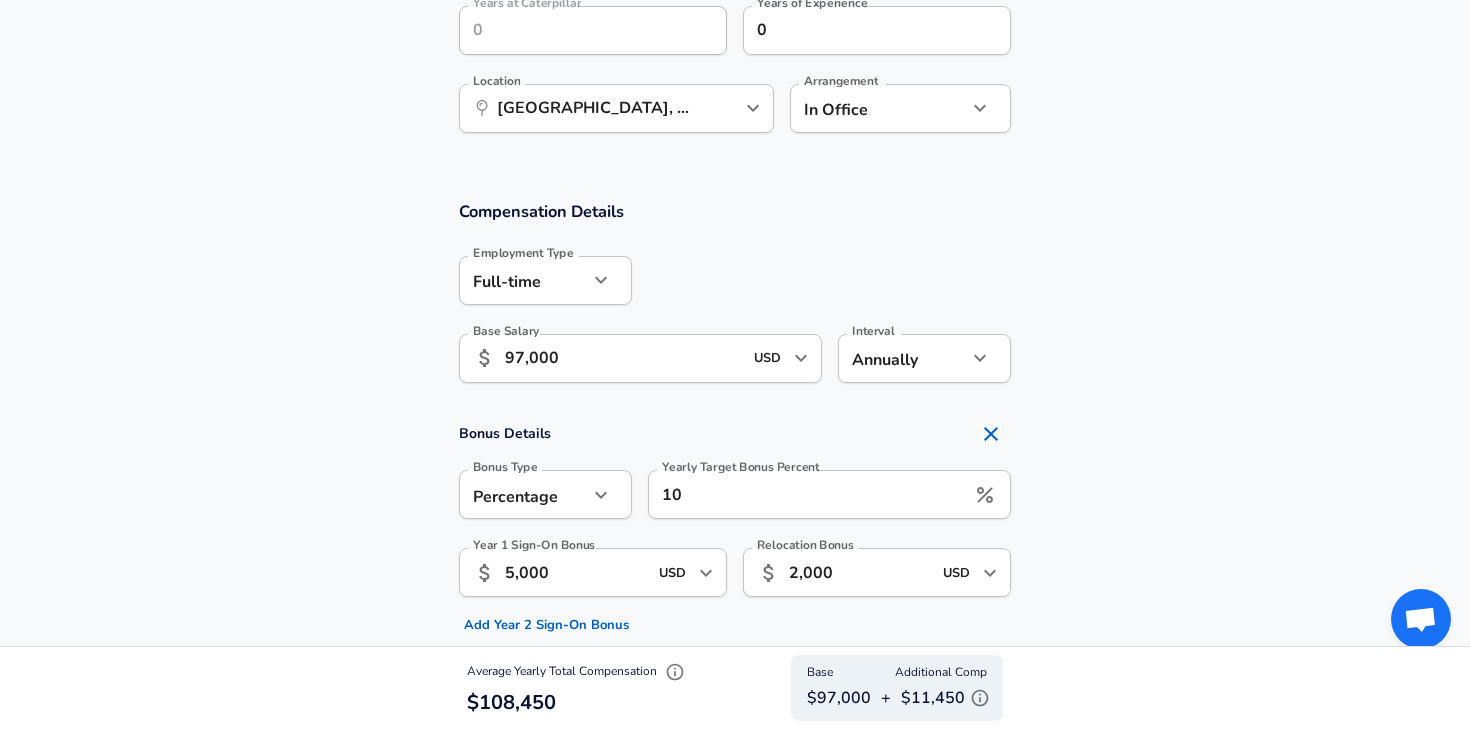 scroll, scrollTop: 1081, scrollLeft: 0, axis: vertical 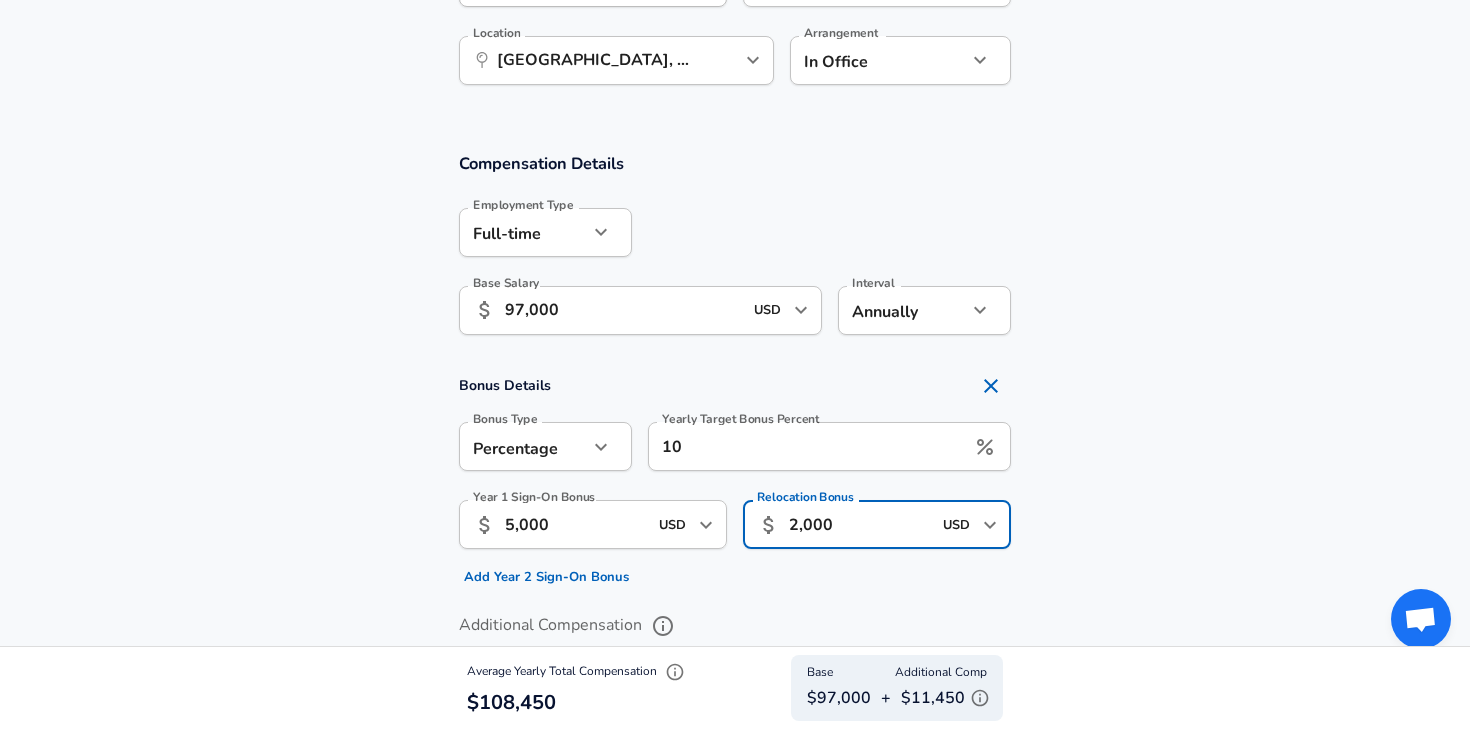 click on "2,000" at bounding box center (860, 524) 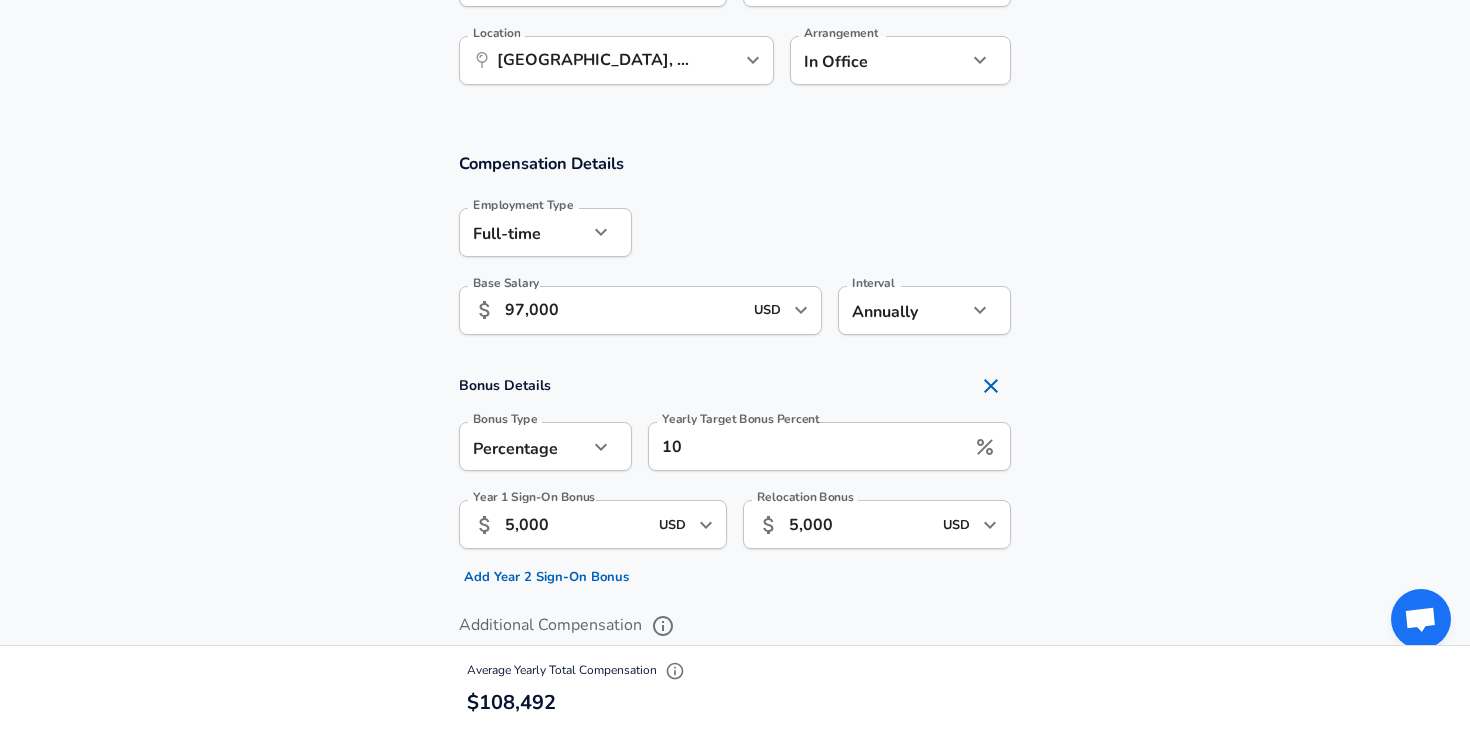 click on "Relocation Bonus ​ 5,000 USD ​ Relocation Bonus" at bounding box center [869, 538] 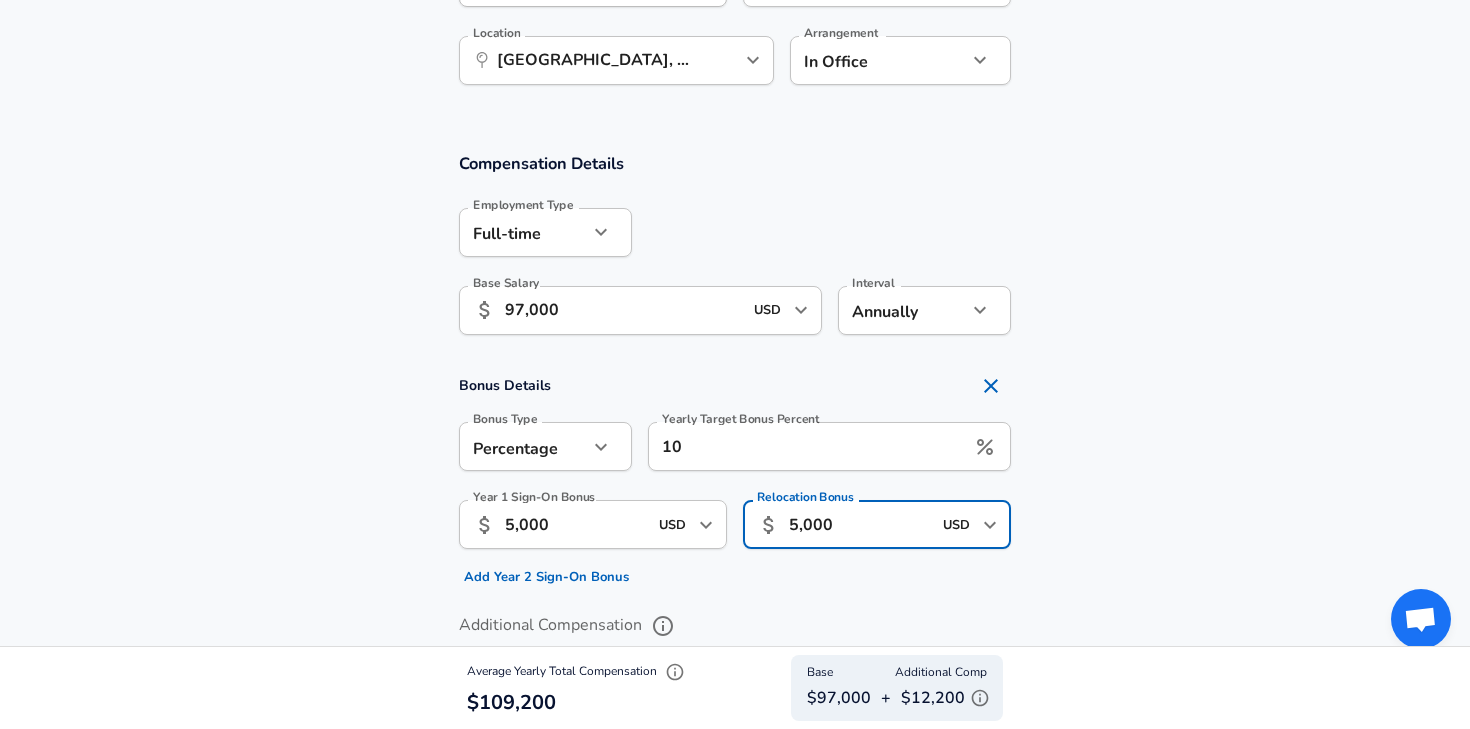 click on "5,000" at bounding box center (860, 524) 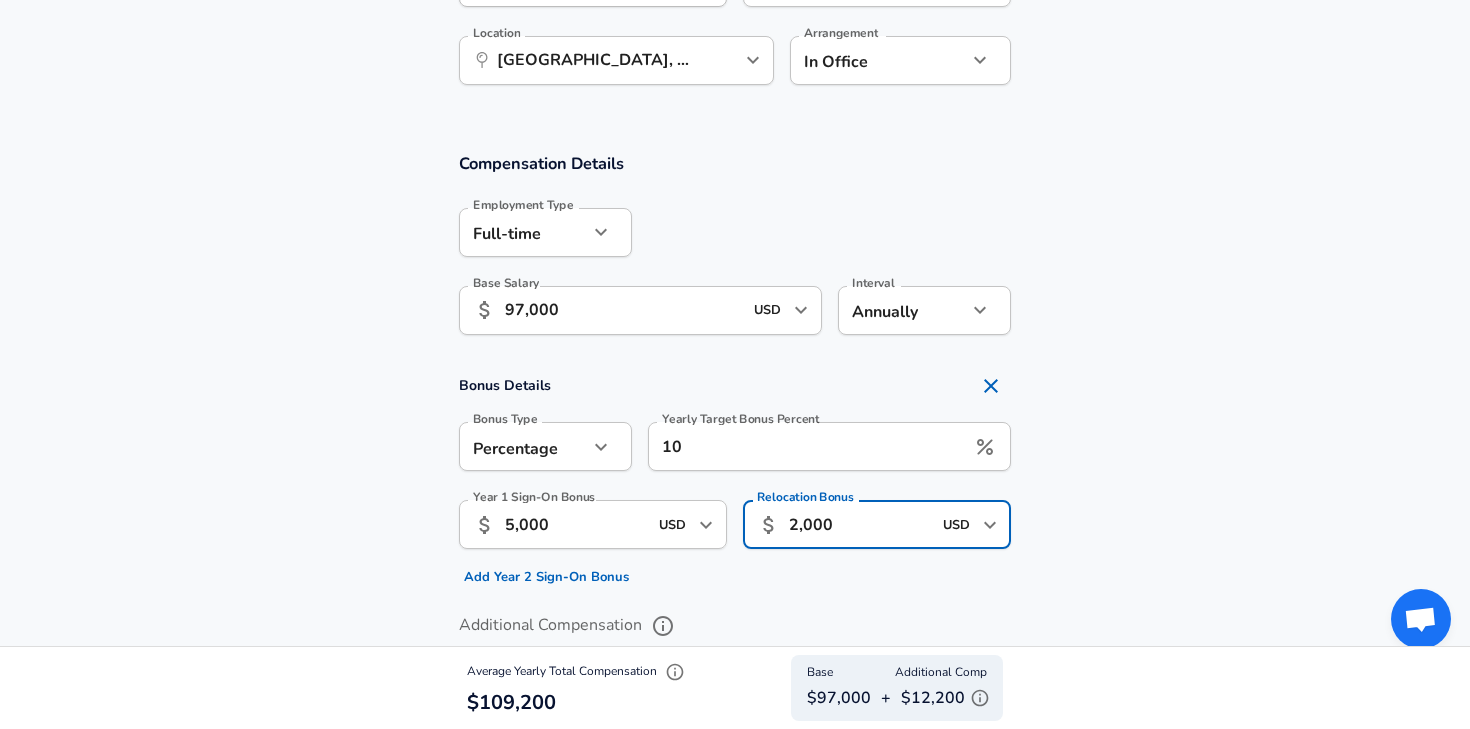 type on "2,000" 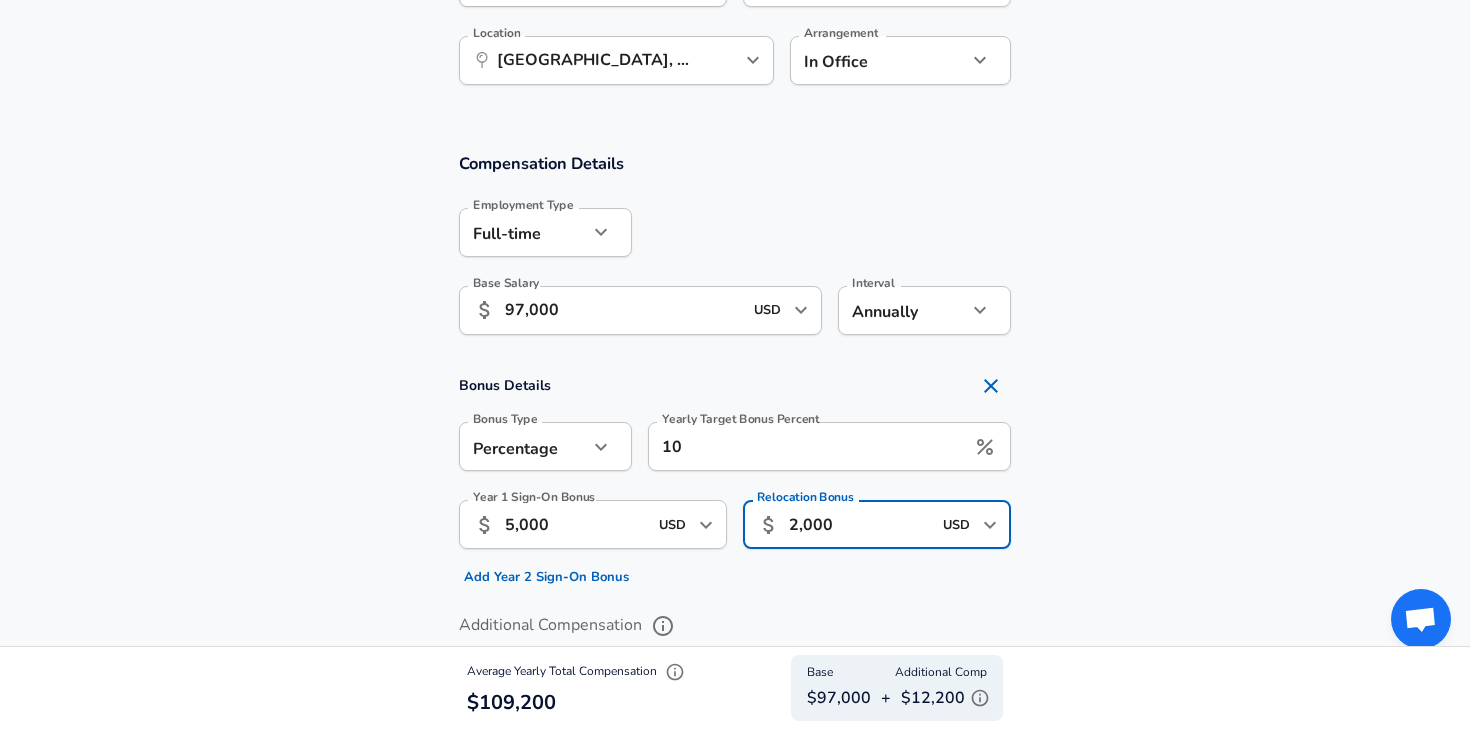 click on "Relocation Bonus ​ 2,000 USD ​ Relocation Bonus" at bounding box center (869, 538) 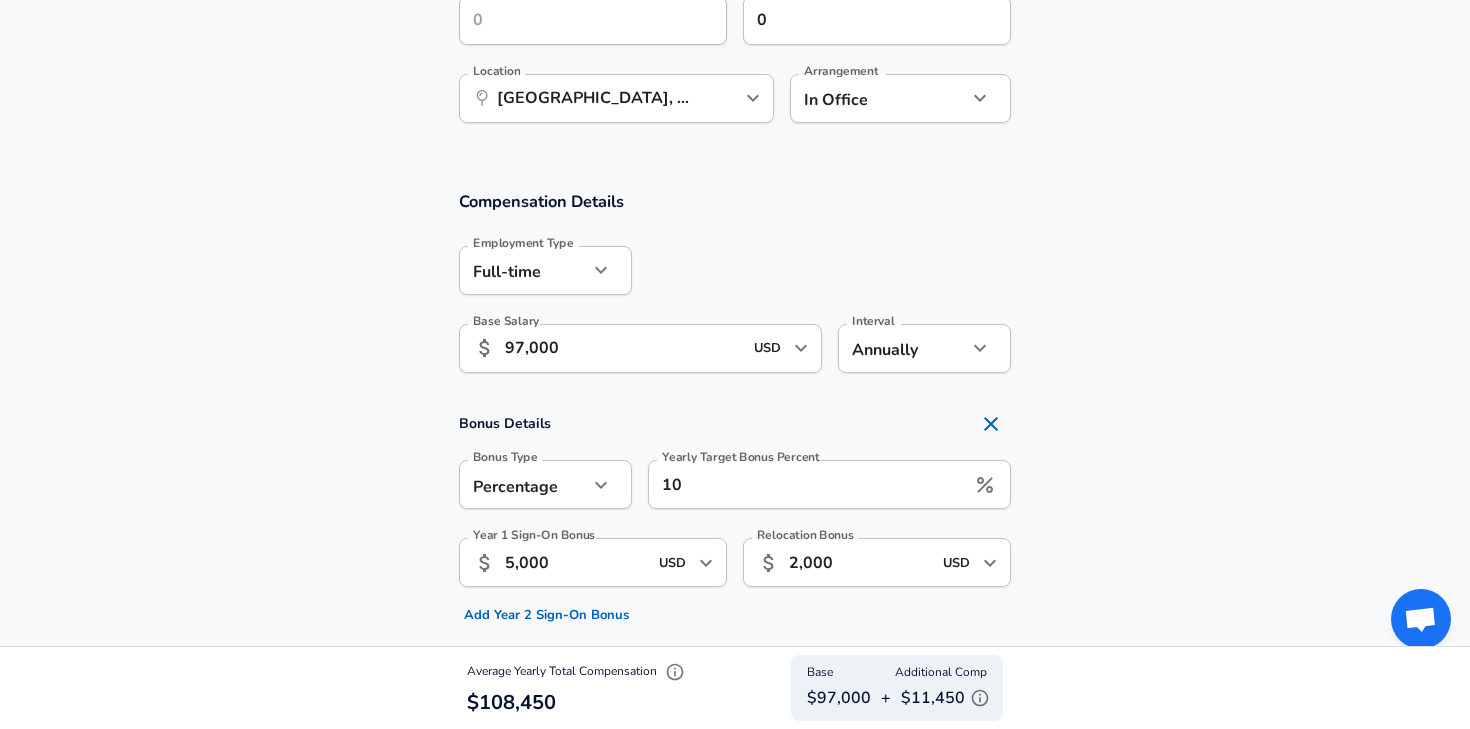 scroll, scrollTop: 1123, scrollLeft: 0, axis: vertical 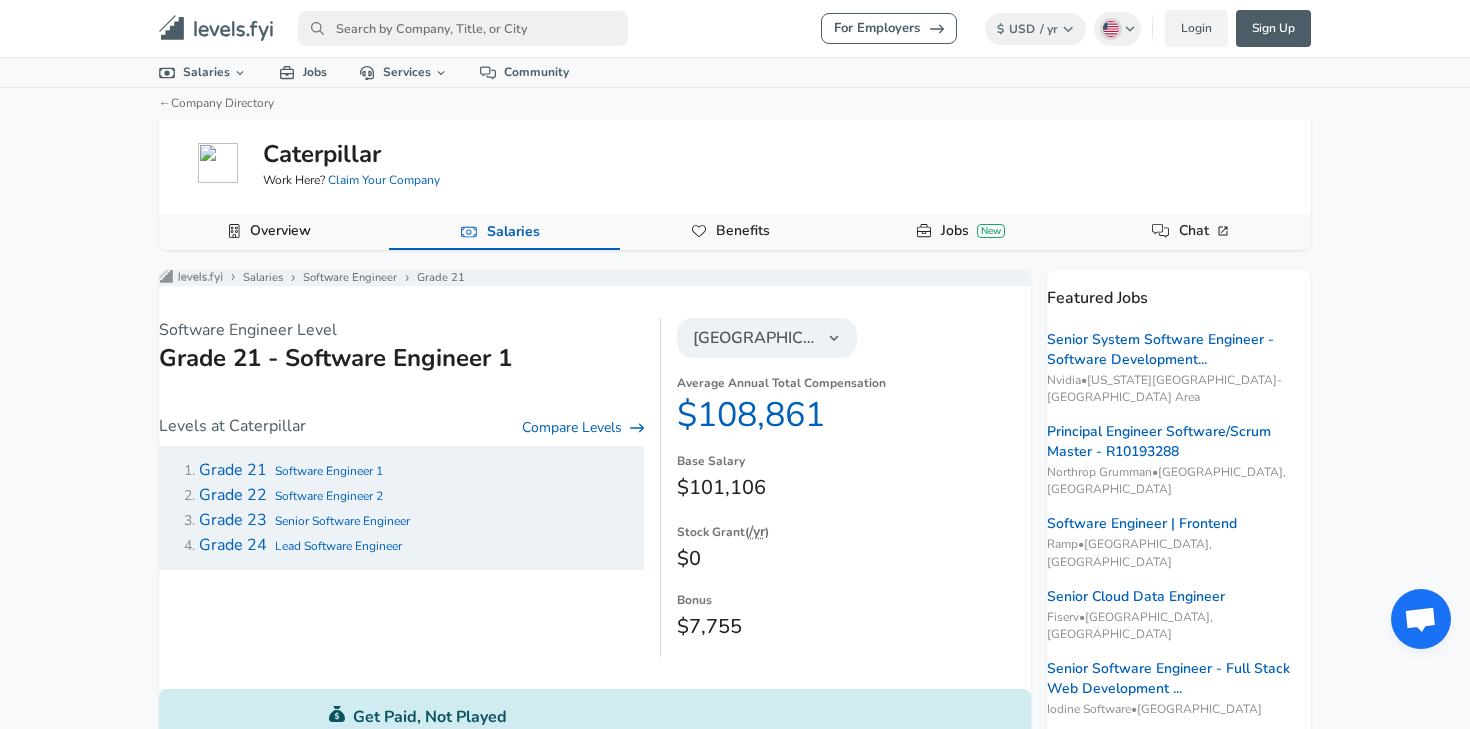 click at bounding box center (463, 28) 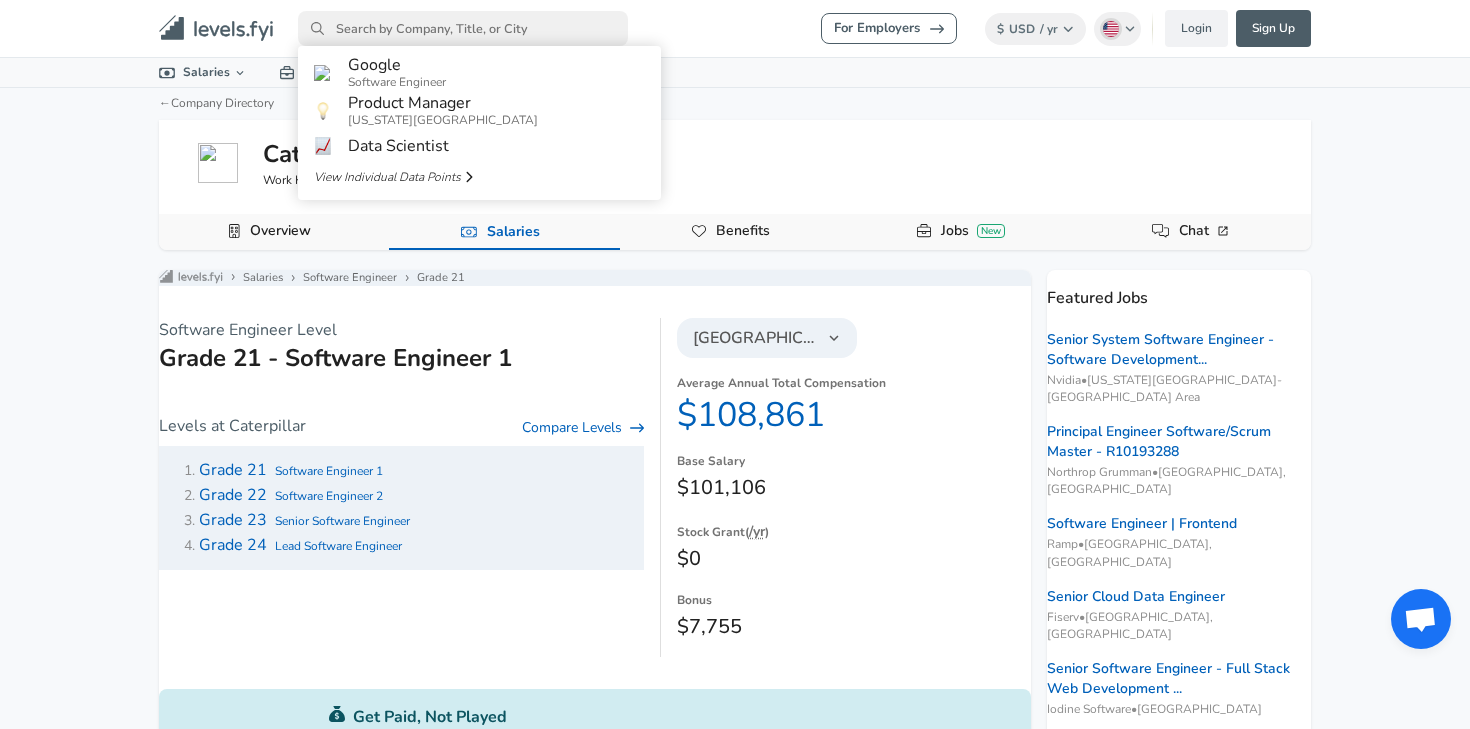 type on "h" 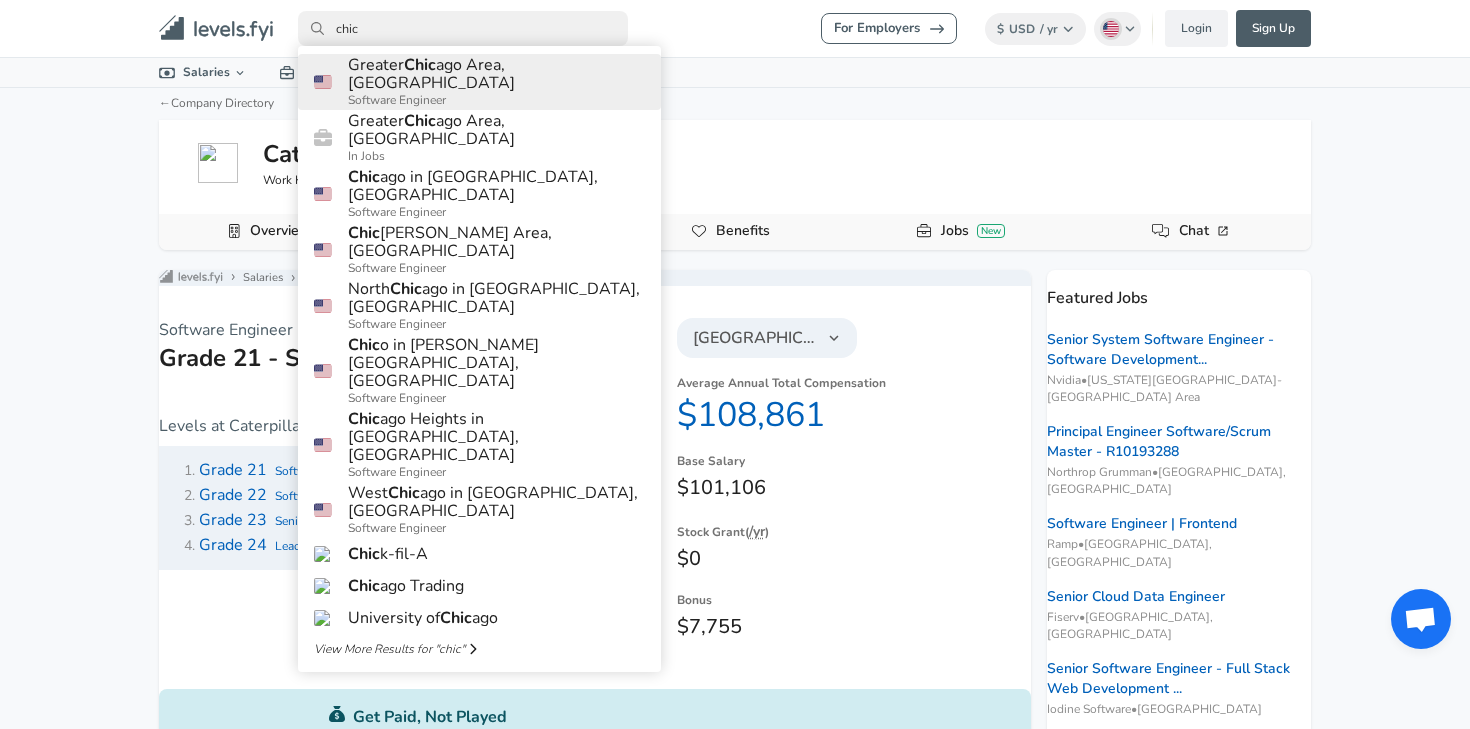 type on "chic" 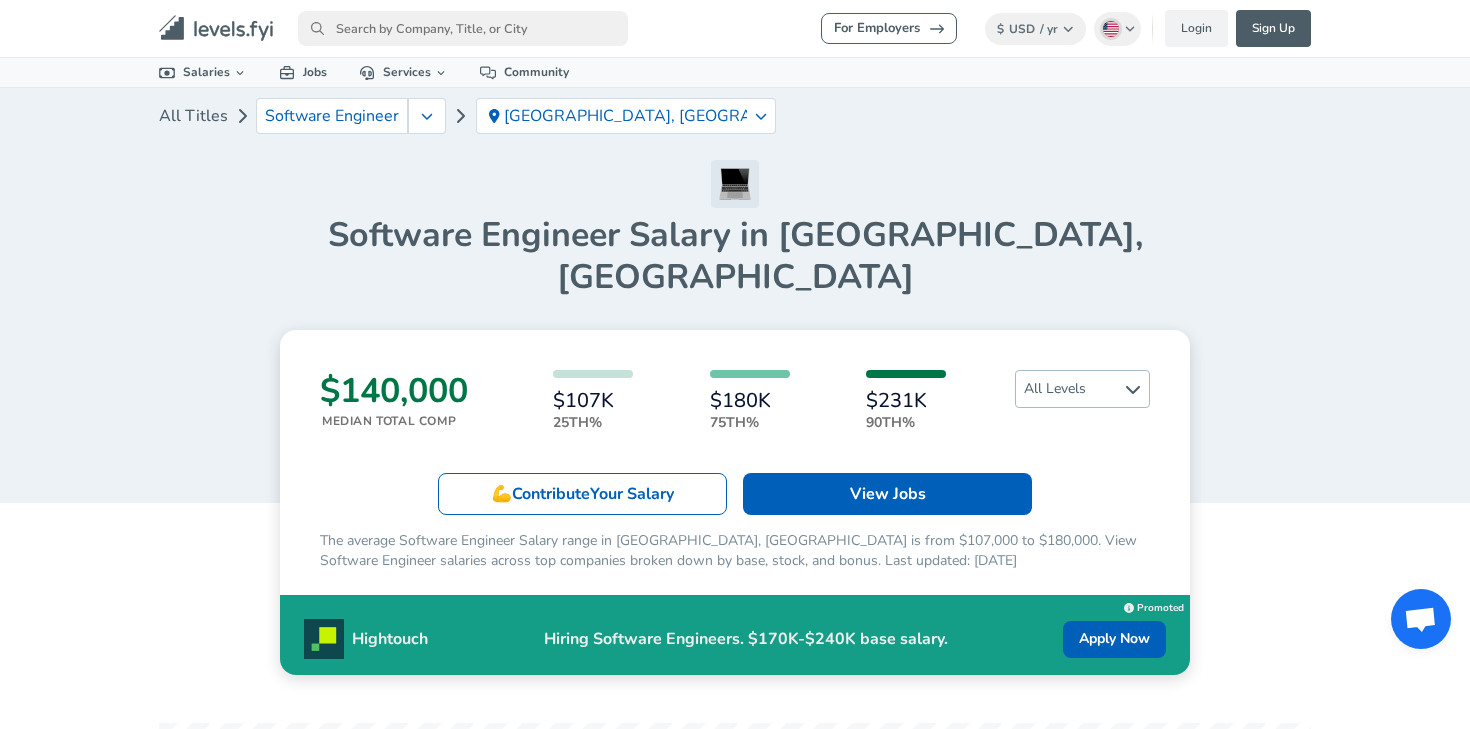 click on "All Levels" at bounding box center (1082, 389) 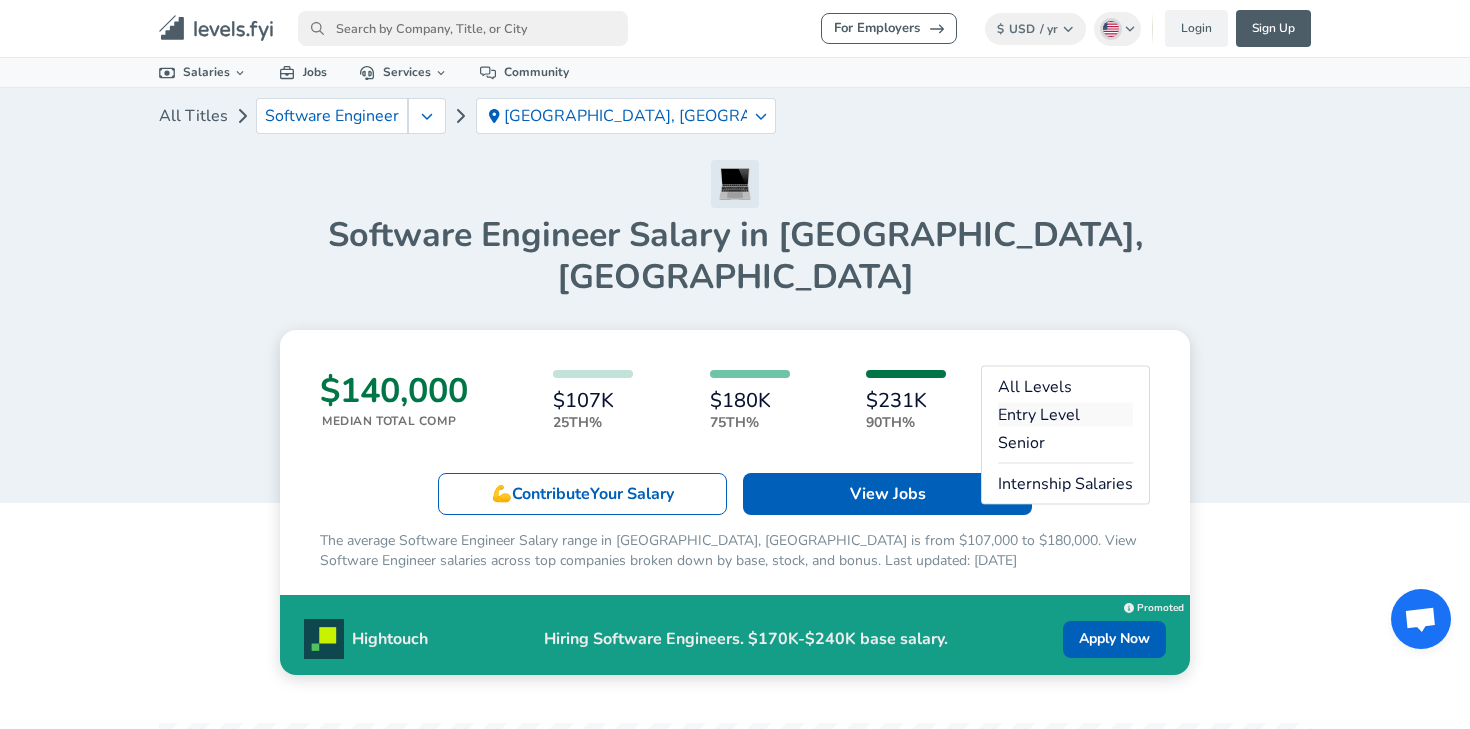 click on "Entry Level" at bounding box center [1065, 415] 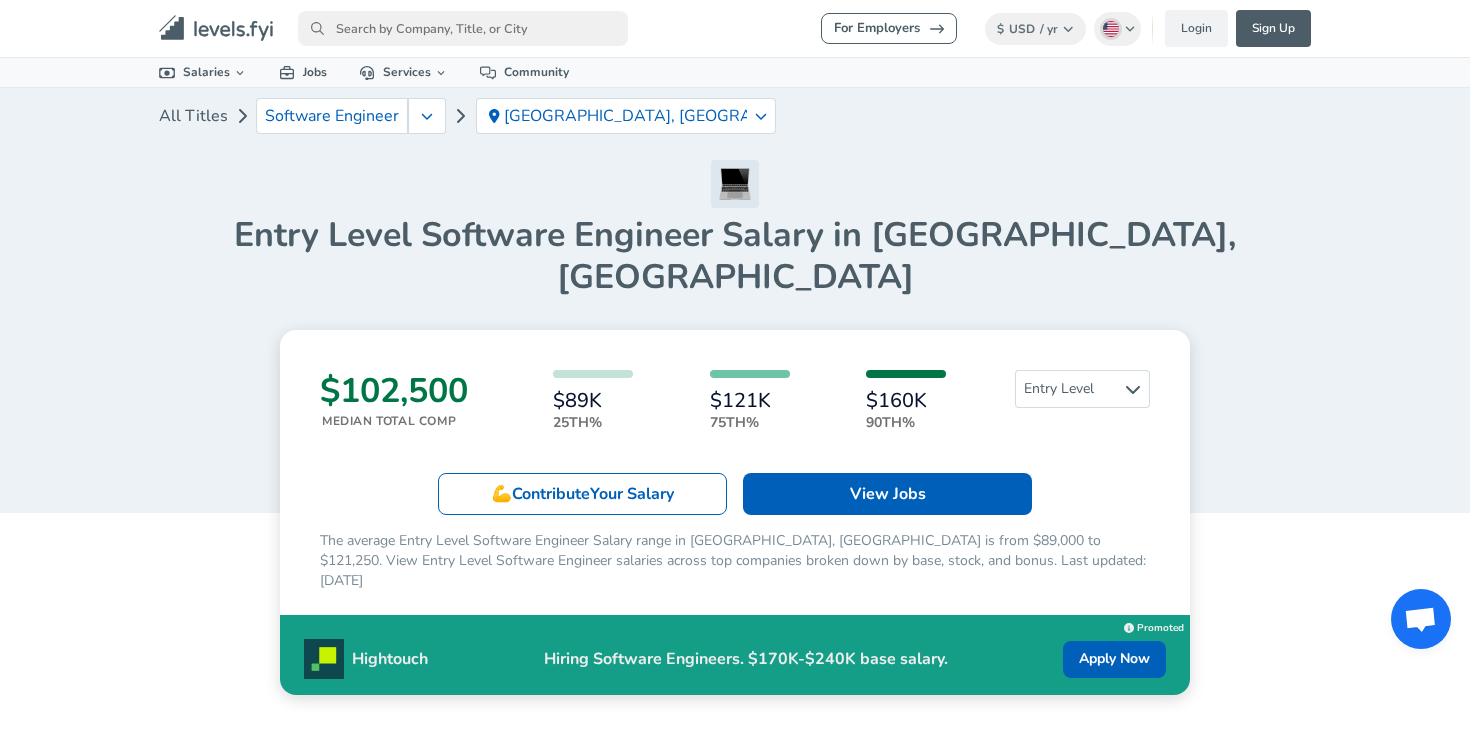 scroll, scrollTop: 93, scrollLeft: 0, axis: vertical 